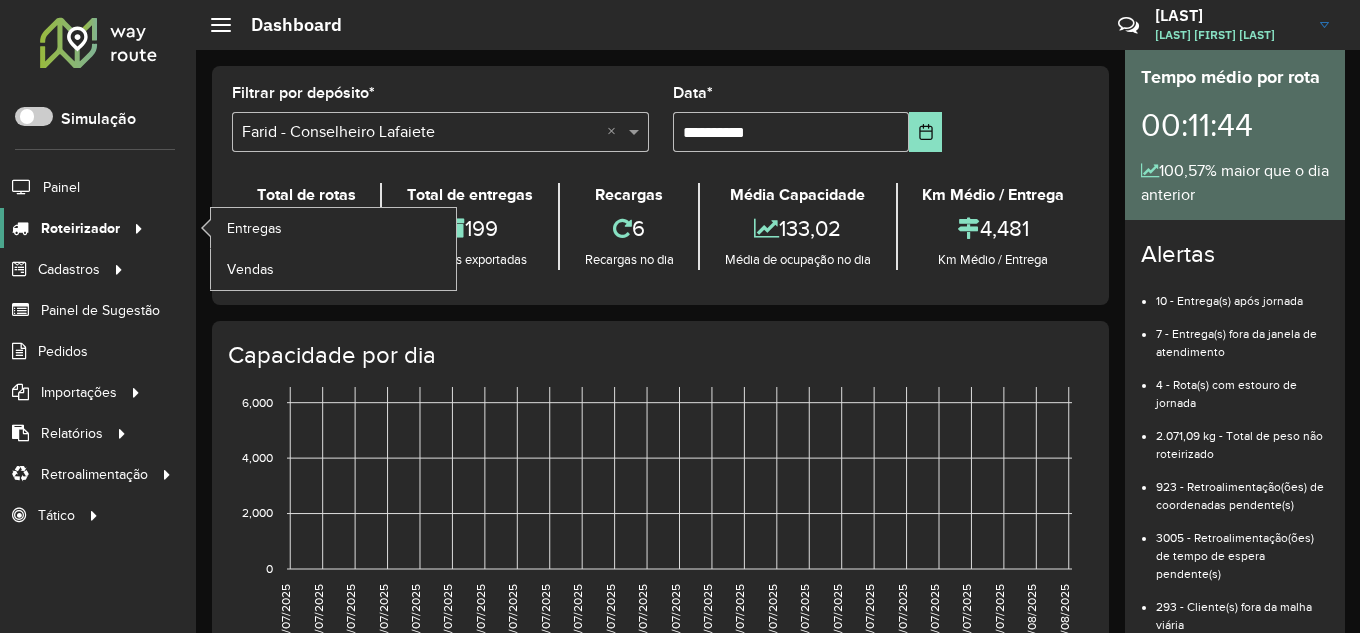 scroll, scrollTop: 0, scrollLeft: 0, axis: both 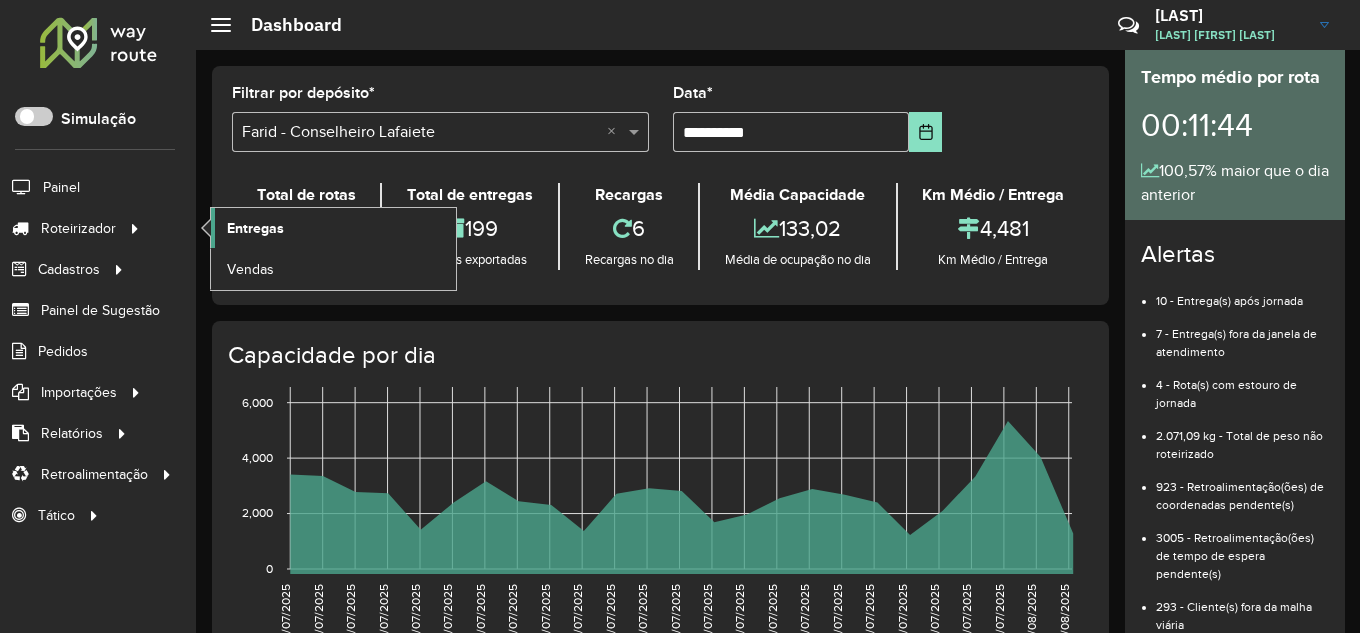 click on "Entregas" 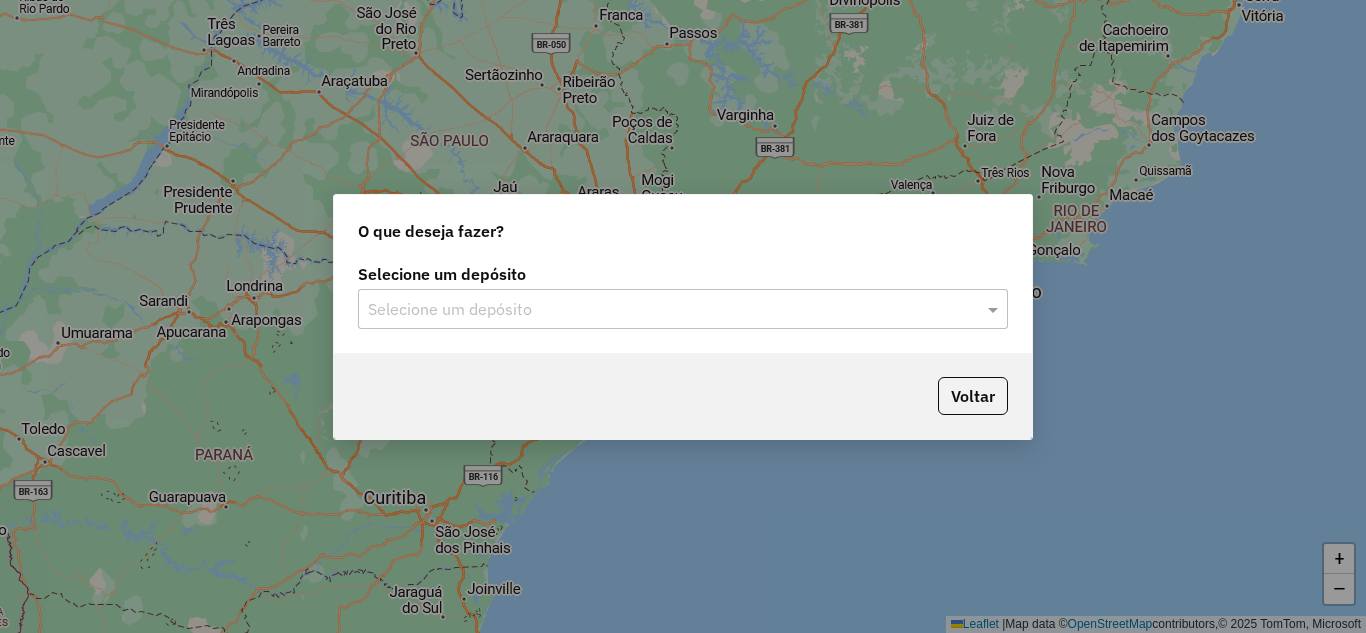 scroll, scrollTop: 0, scrollLeft: 0, axis: both 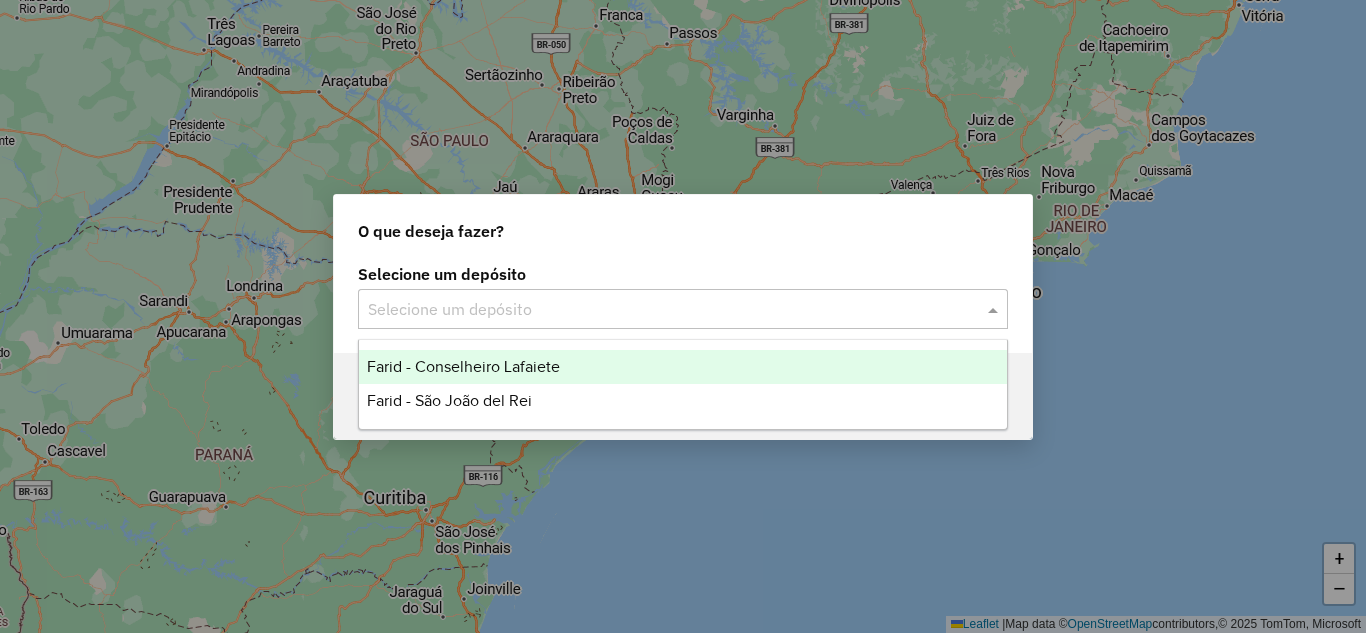 click on "Selecione um depósito" 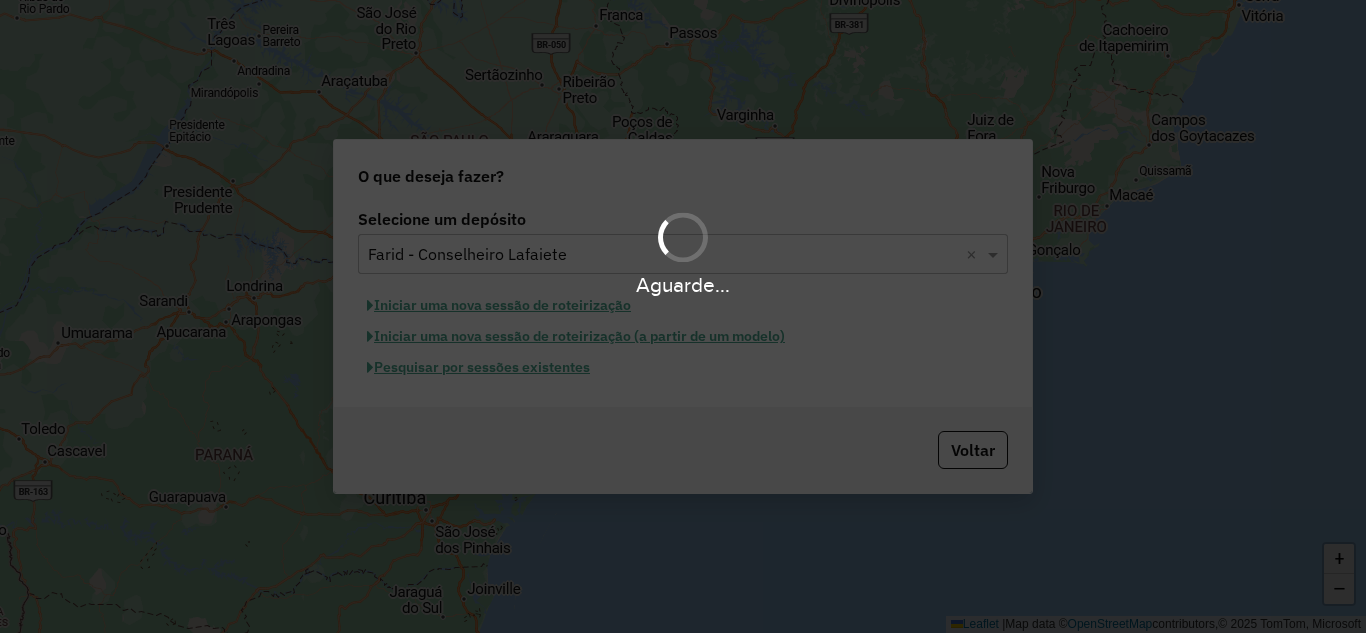 click on "Aguarde...  Pop-up bloqueado!  Seu navegador bloqueou automáticamente a abertura de uma nova janela.   Acesse as configurações e adicione o endereço do sistema a lista de permissão.   Fechar  Roteirizando... O que deseja fazer? Selecione um depósito Selecione um depósito × Farid - Conselheiro Lafaiete ×  Iniciar uma nova sessão de roteirização   Iniciar uma nova sessão de roteirização (a partir de um modelo)   Pesquisar por sessões existentes   Voltar  + −  Leaflet   |  Map data ©  OpenStreetMap  contributors,© 2025 TomTom, Microsoft Erro de conexão  Você parece estar offline!
Verifique sua internet e atualize a página.  Tradução automática  Seu navegador ativou a tradução automática e pode causar inconsistências no sistema.  Por gentileza, utilize a opção "Nunca traduzir este site".  Em caso de dúvidas, entre em contato com o suporte." at bounding box center [683, 316] 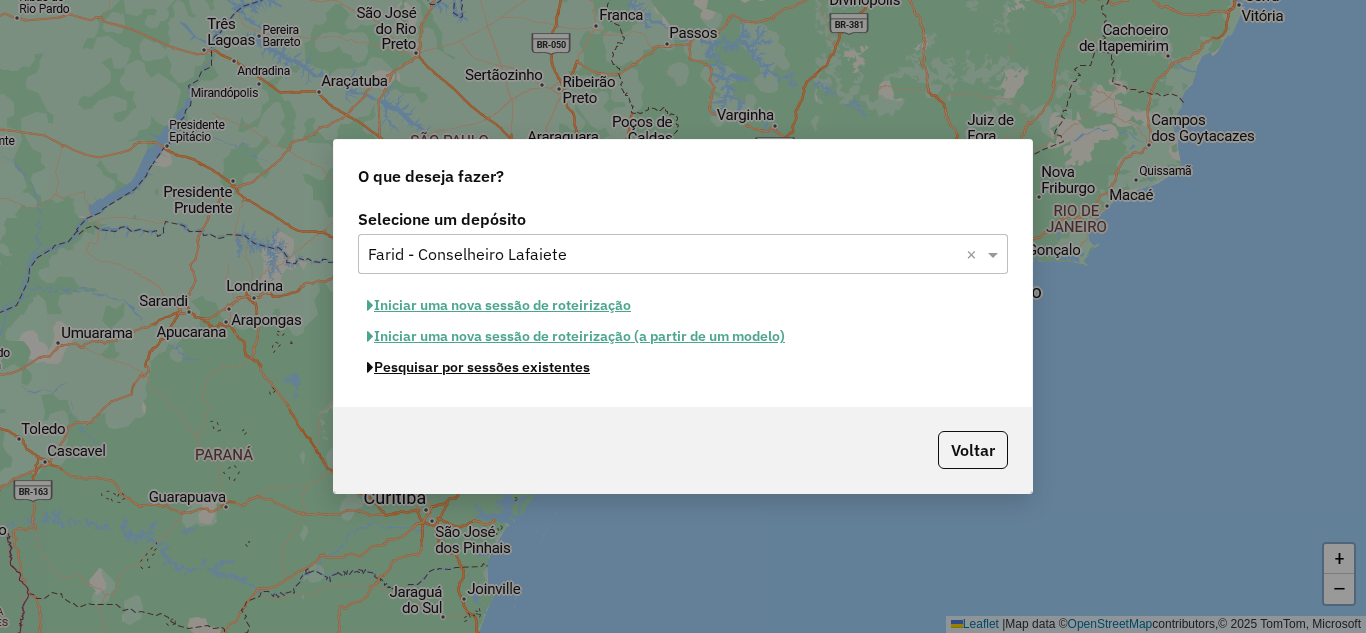 click on "Pesquisar por sessões existentes" 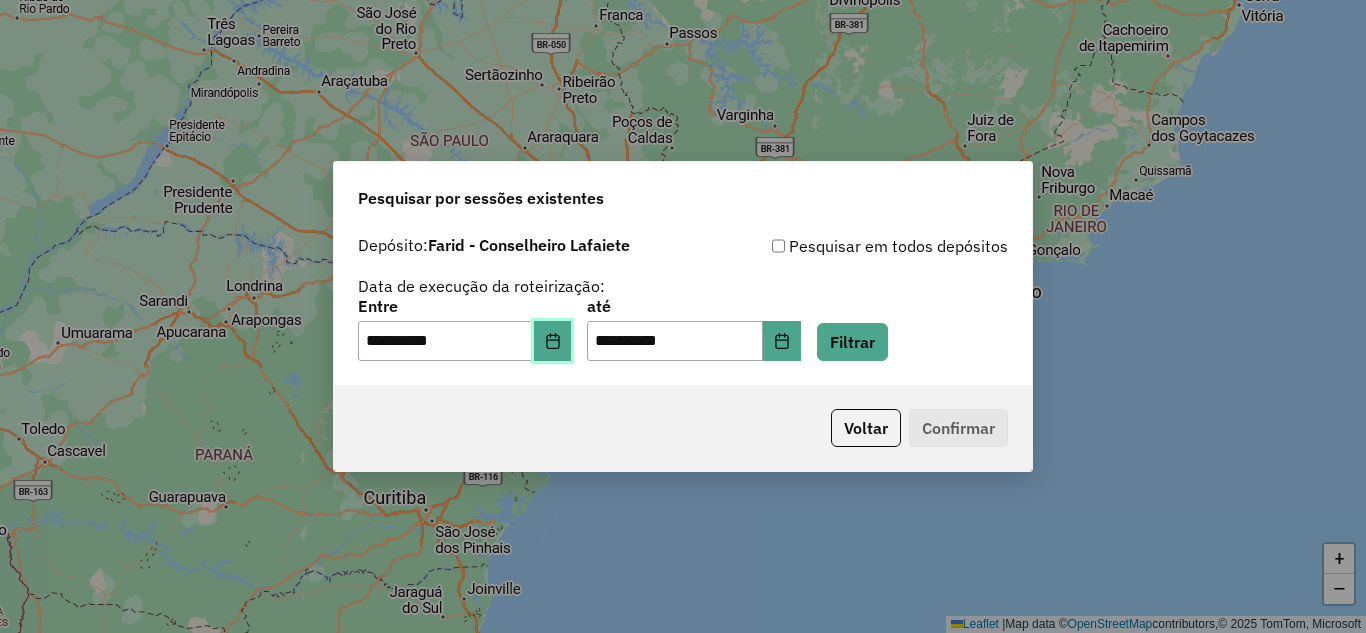 click at bounding box center (553, 341) 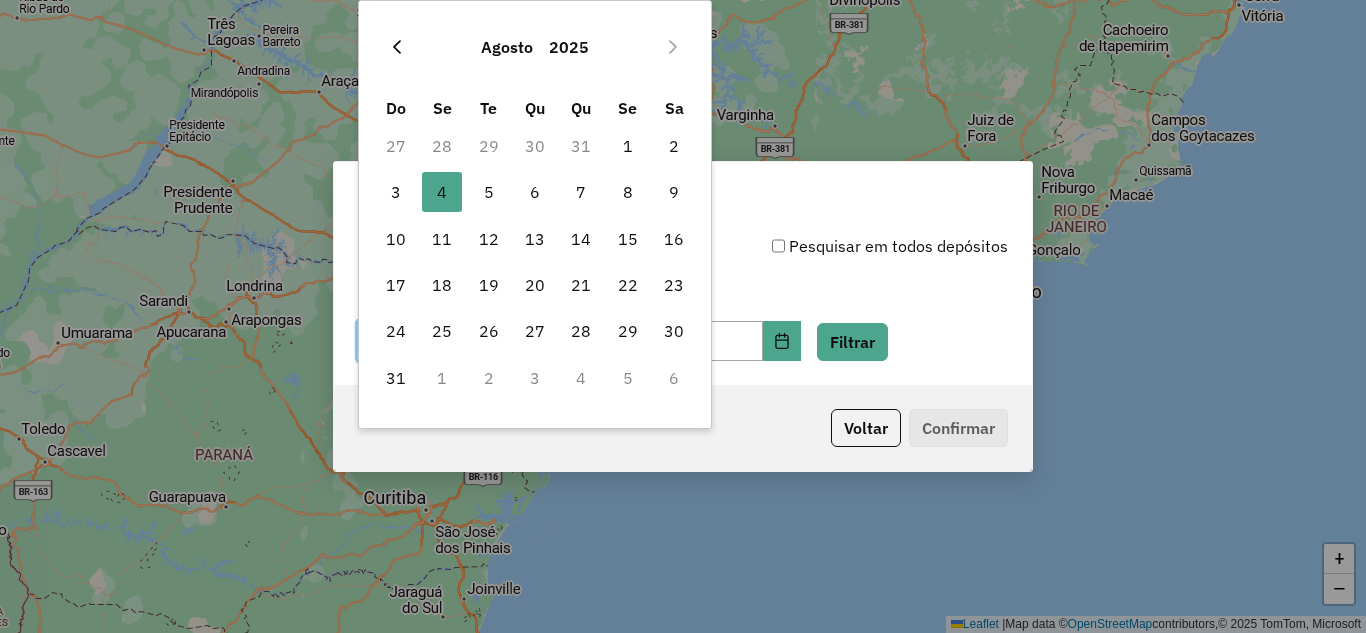 click 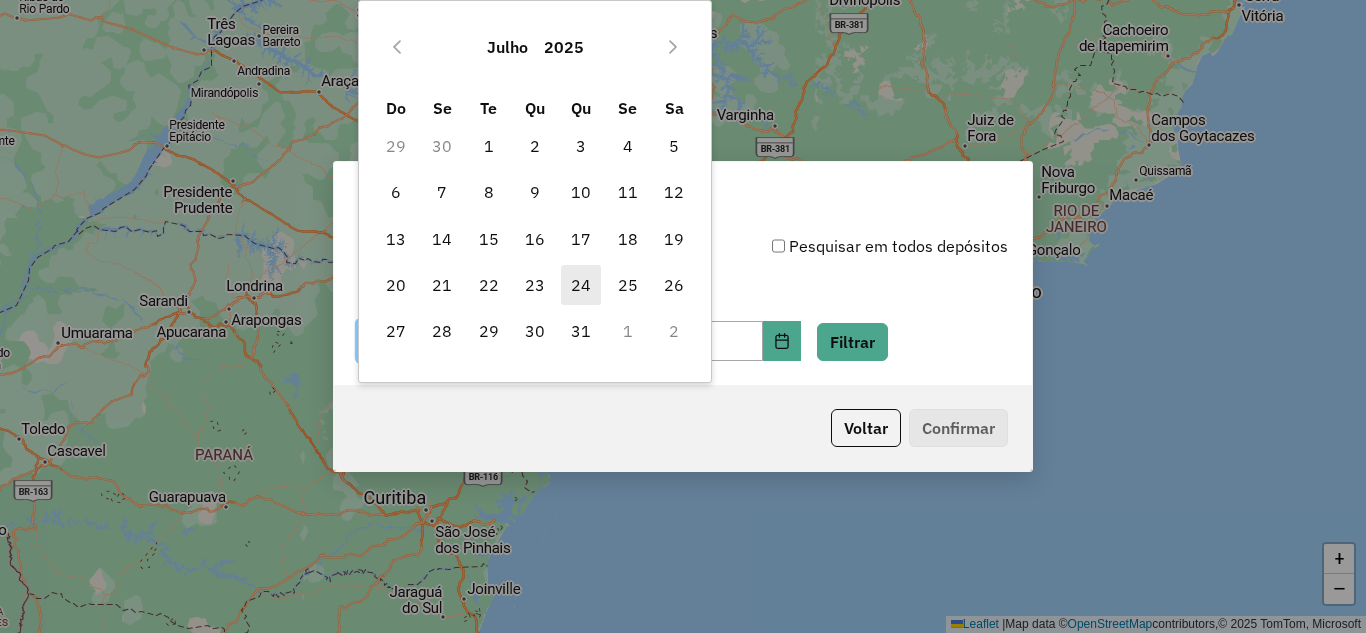 click on "24" at bounding box center [581, 285] 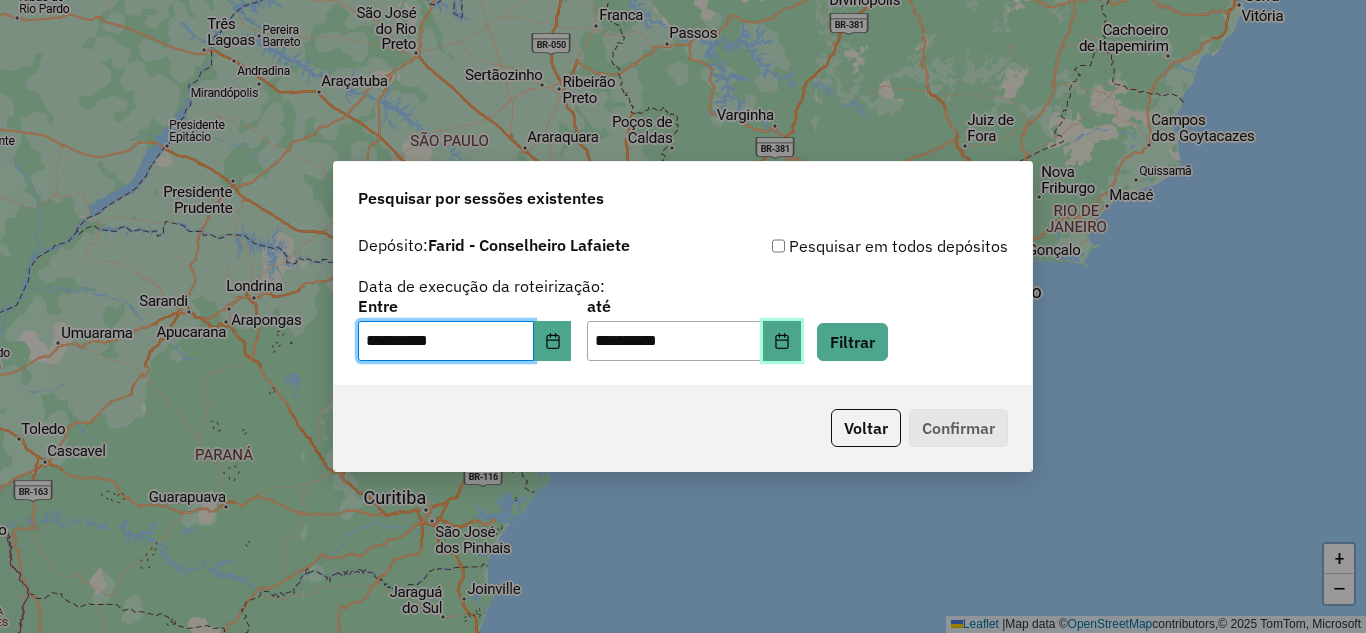 click at bounding box center [782, 341] 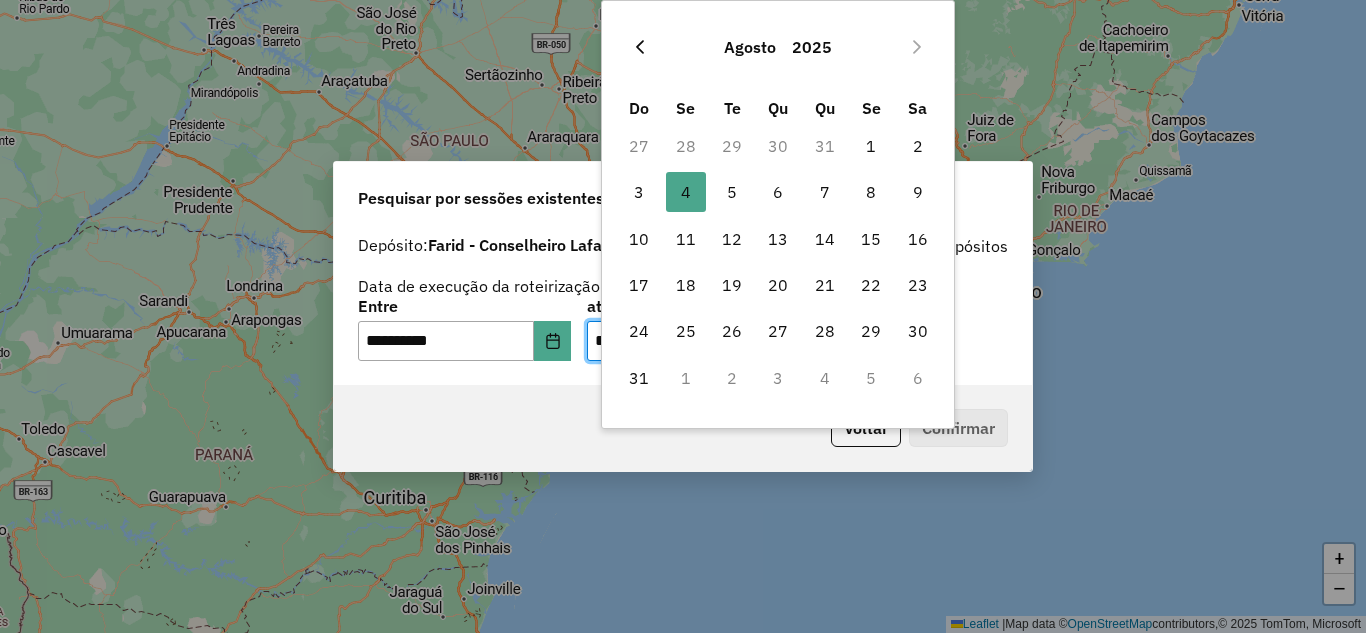 click 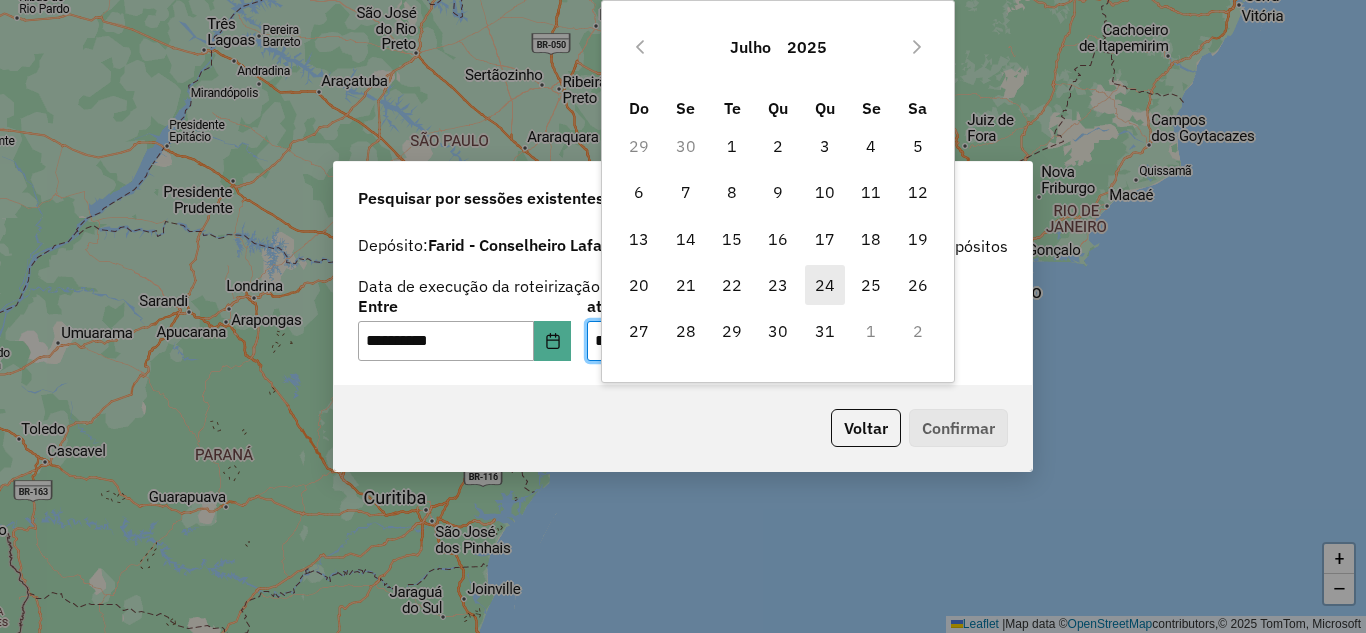 click on "24" at bounding box center (825, 285) 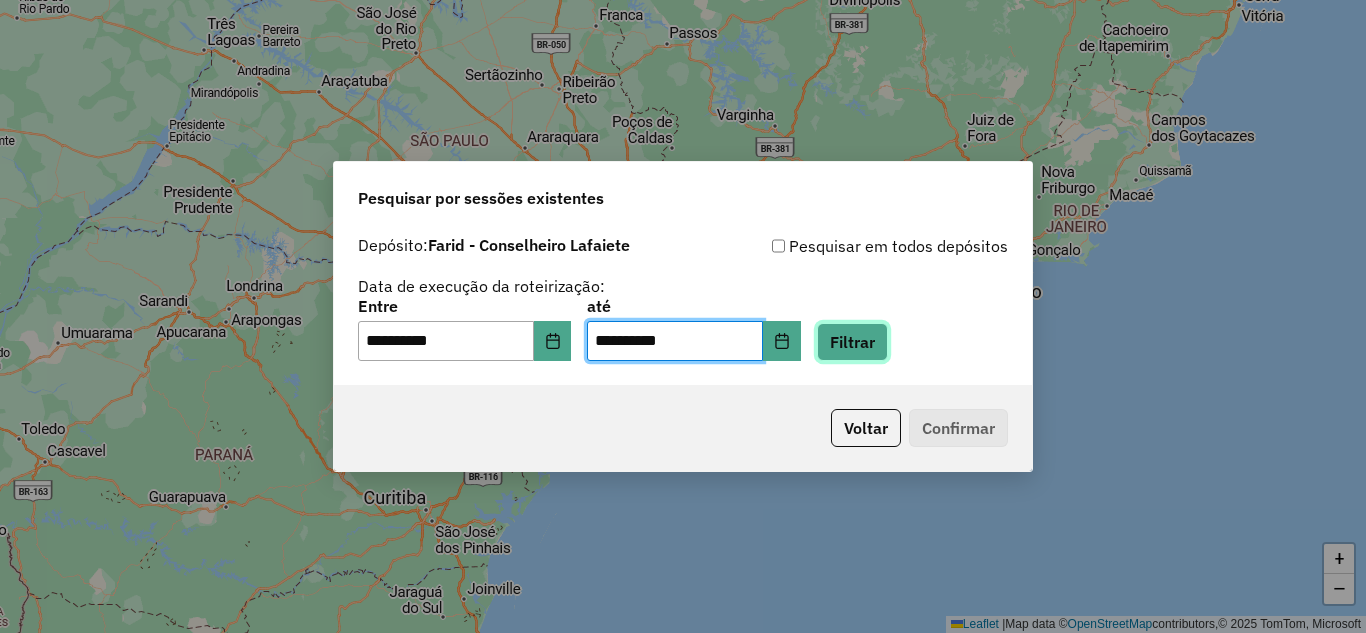 click on "Filtrar" 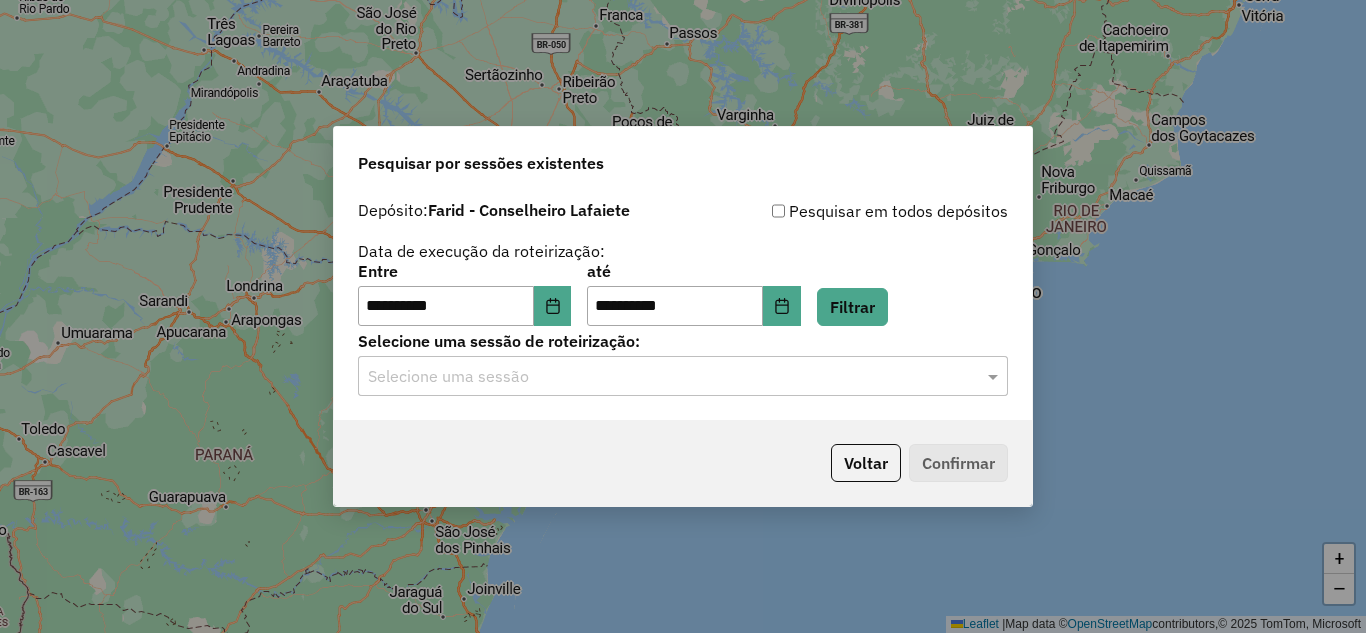 click 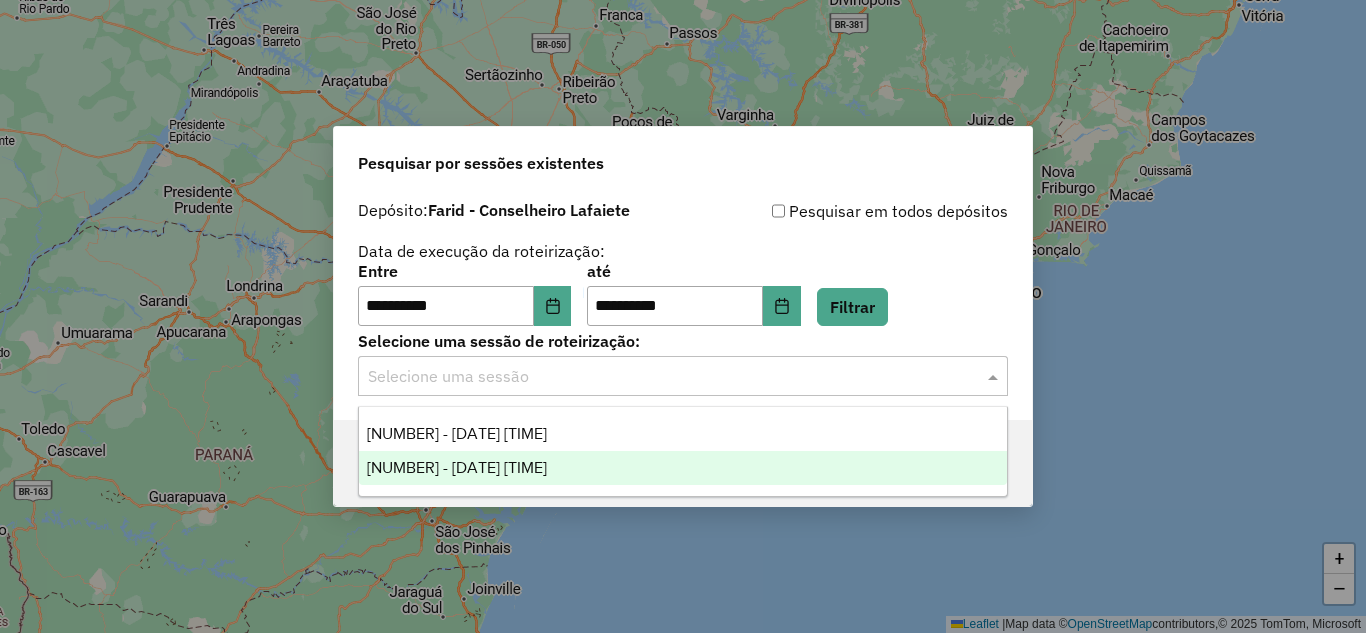 click on "969478 - 24/07/2025 17:52" at bounding box center [683, 468] 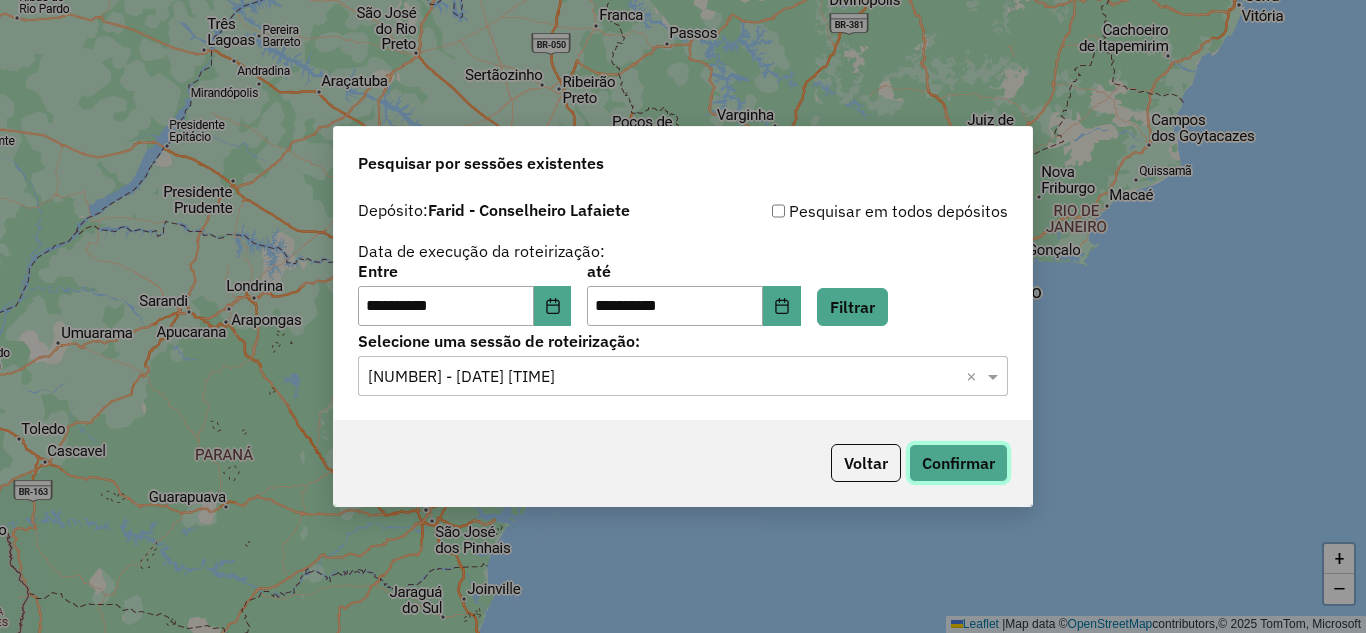 click on "Confirmar" 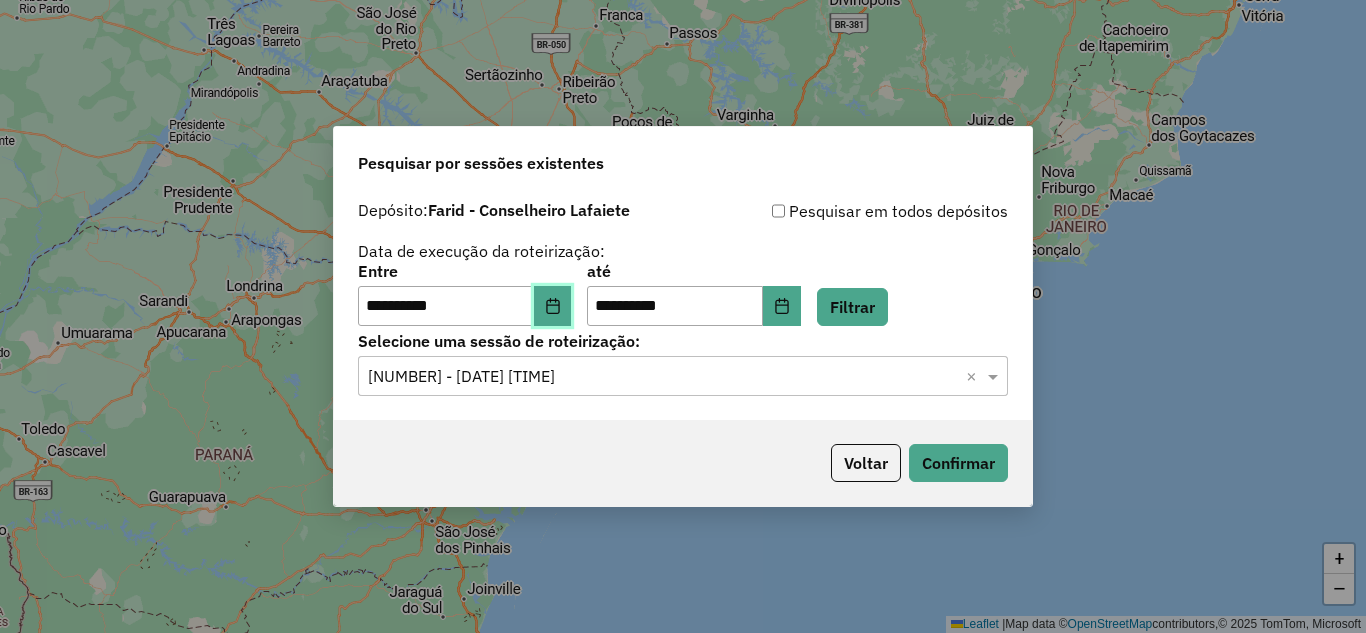 click at bounding box center (553, 306) 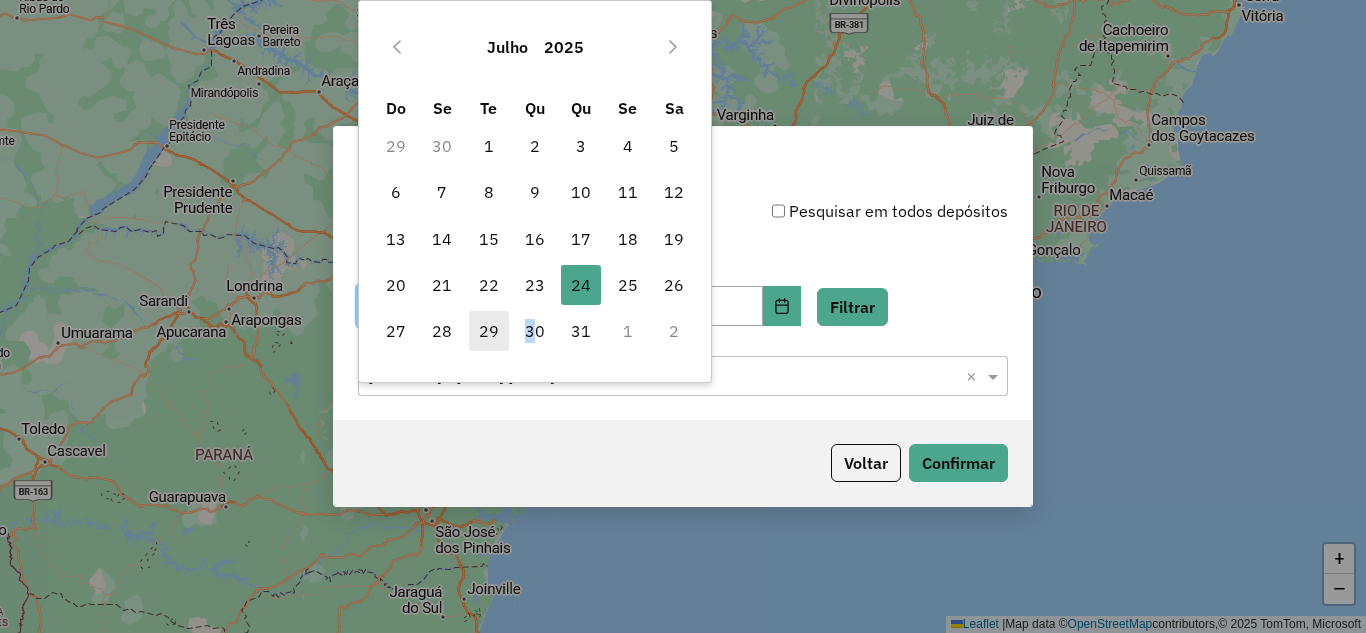 drag, startPoint x: 532, startPoint y: 334, endPoint x: 495, endPoint y: 334, distance: 37 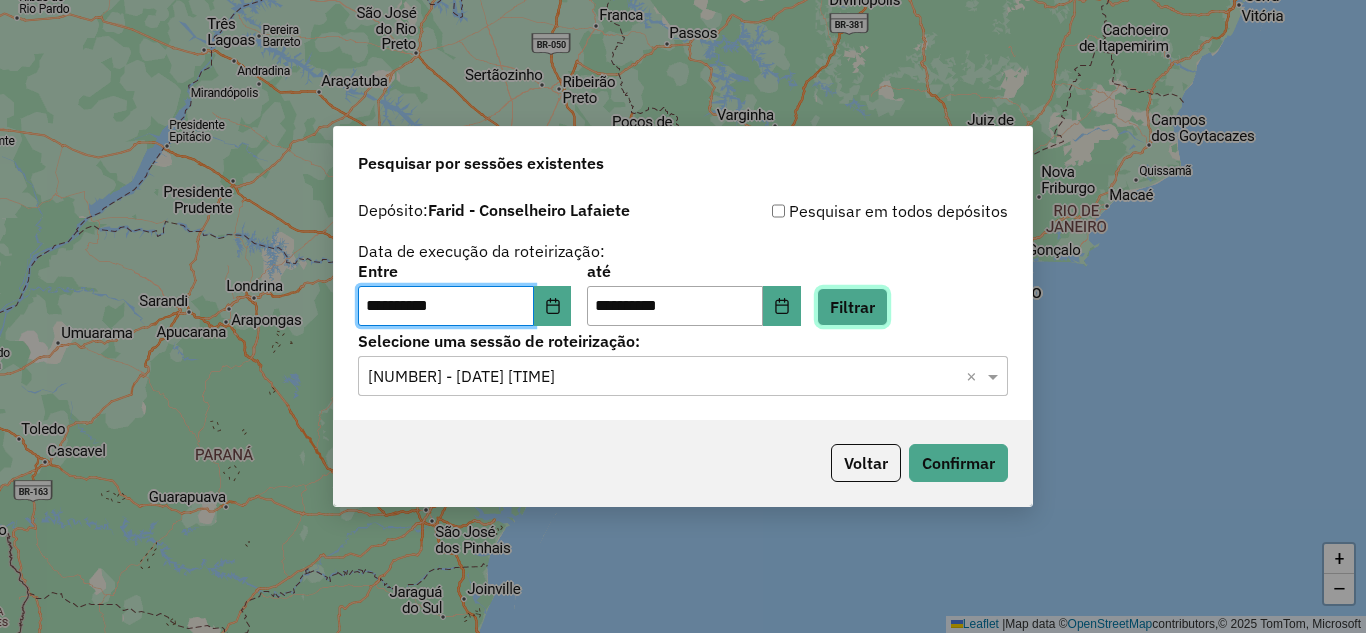 click on "Filtrar" 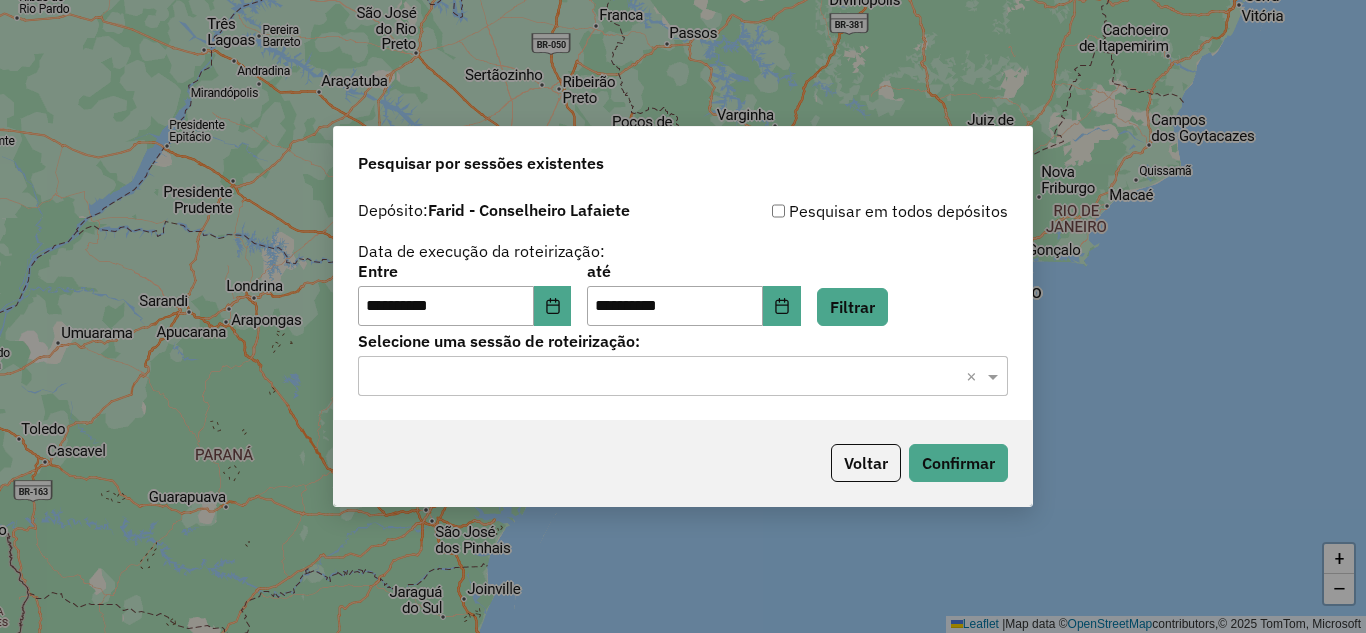 click 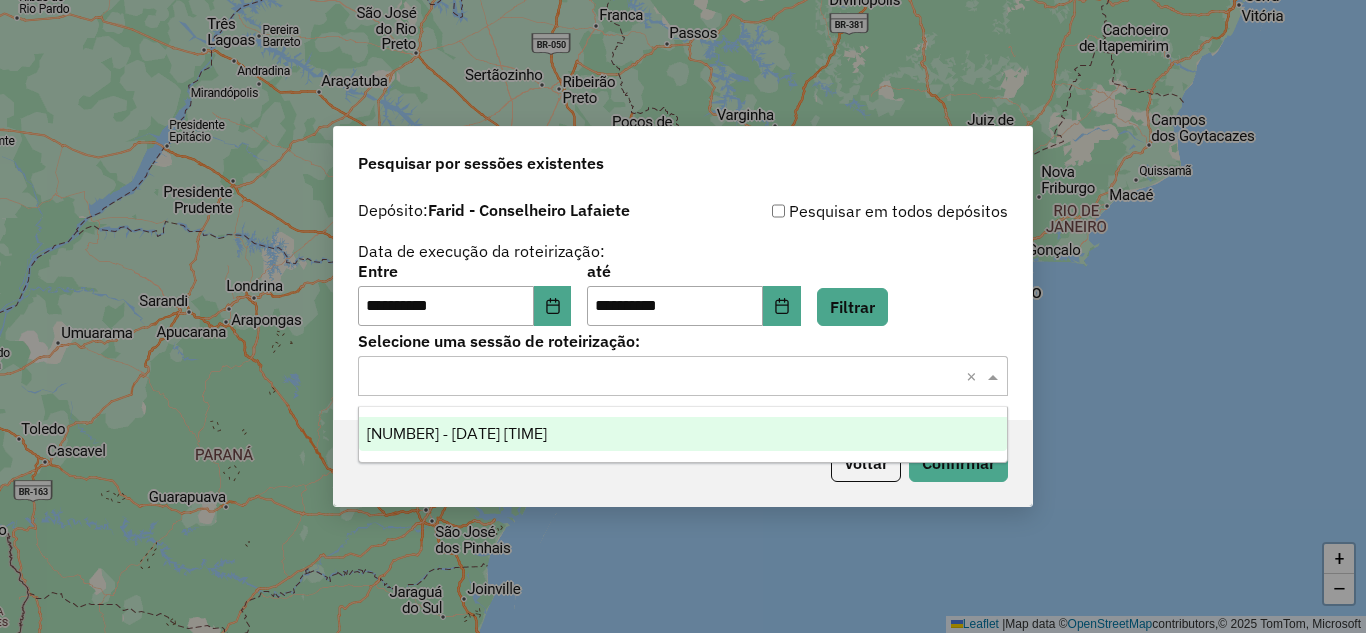 click on "971492 - 29/07/2025 17:51" at bounding box center [457, 433] 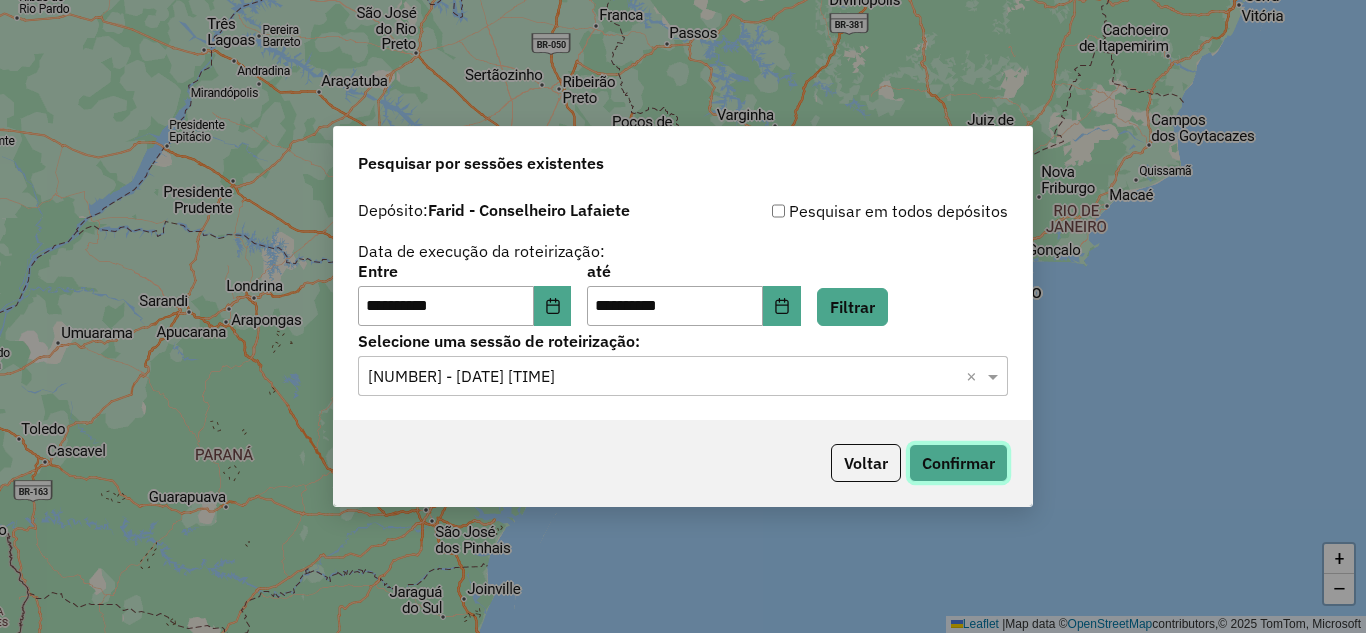 click on "Confirmar" 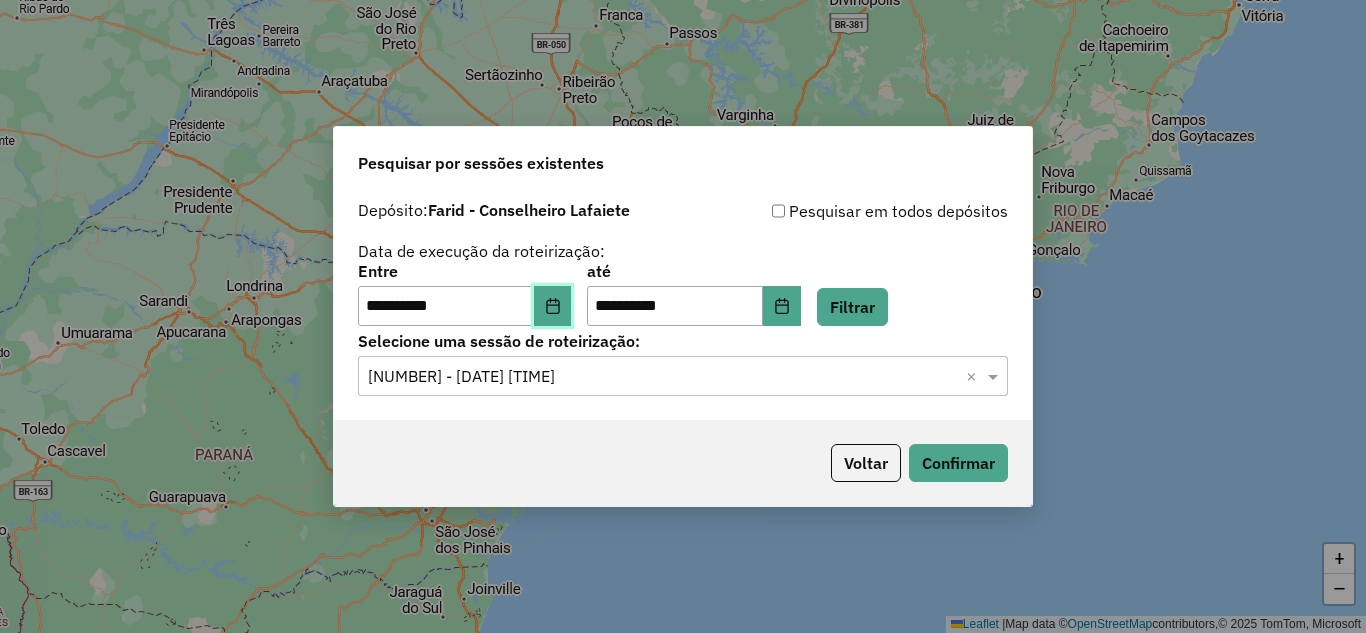 click at bounding box center [553, 306] 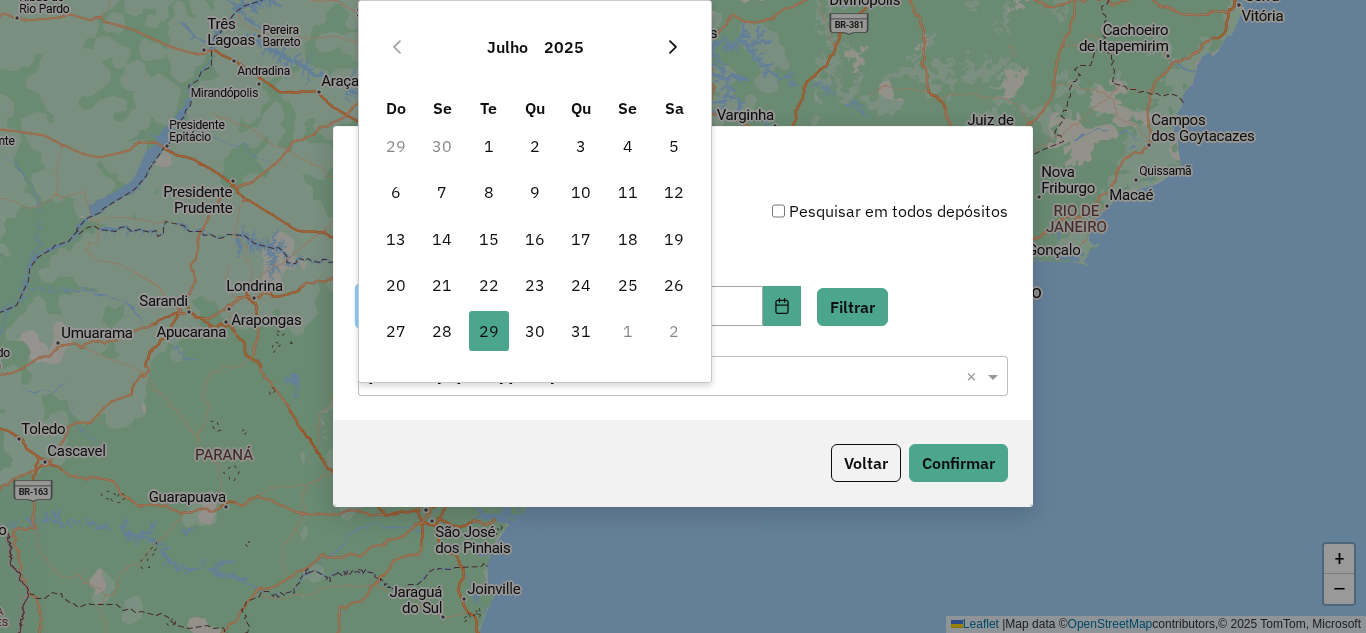 click 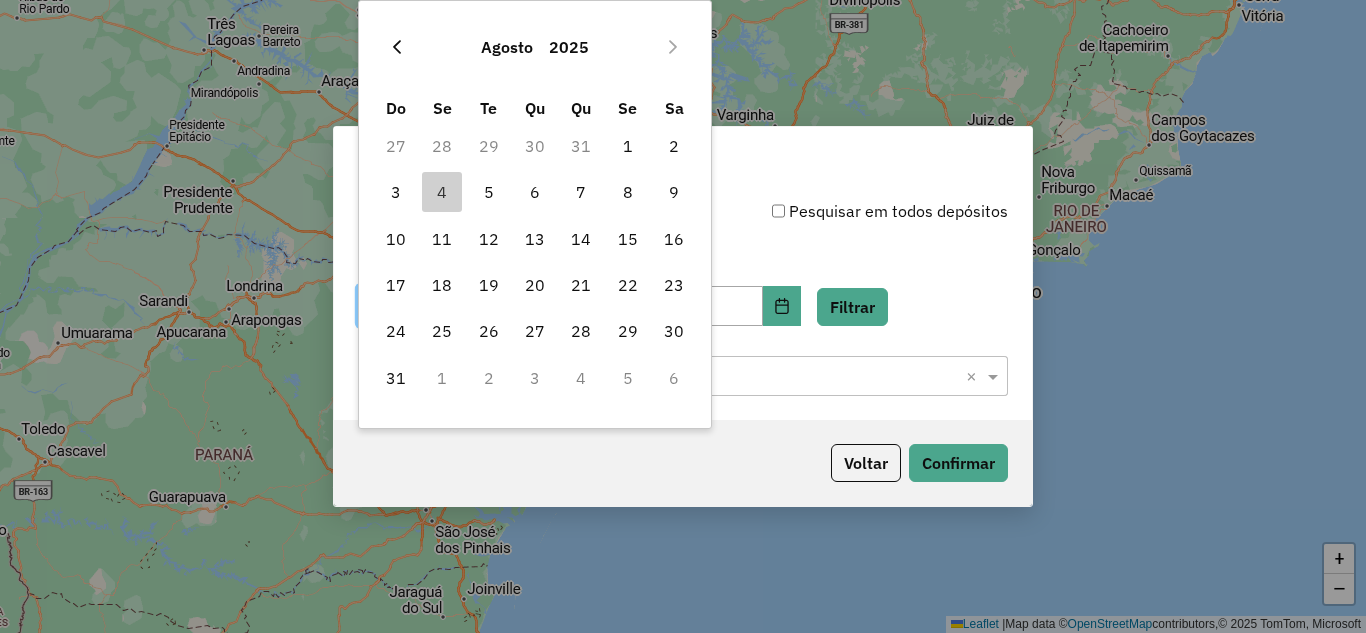 click 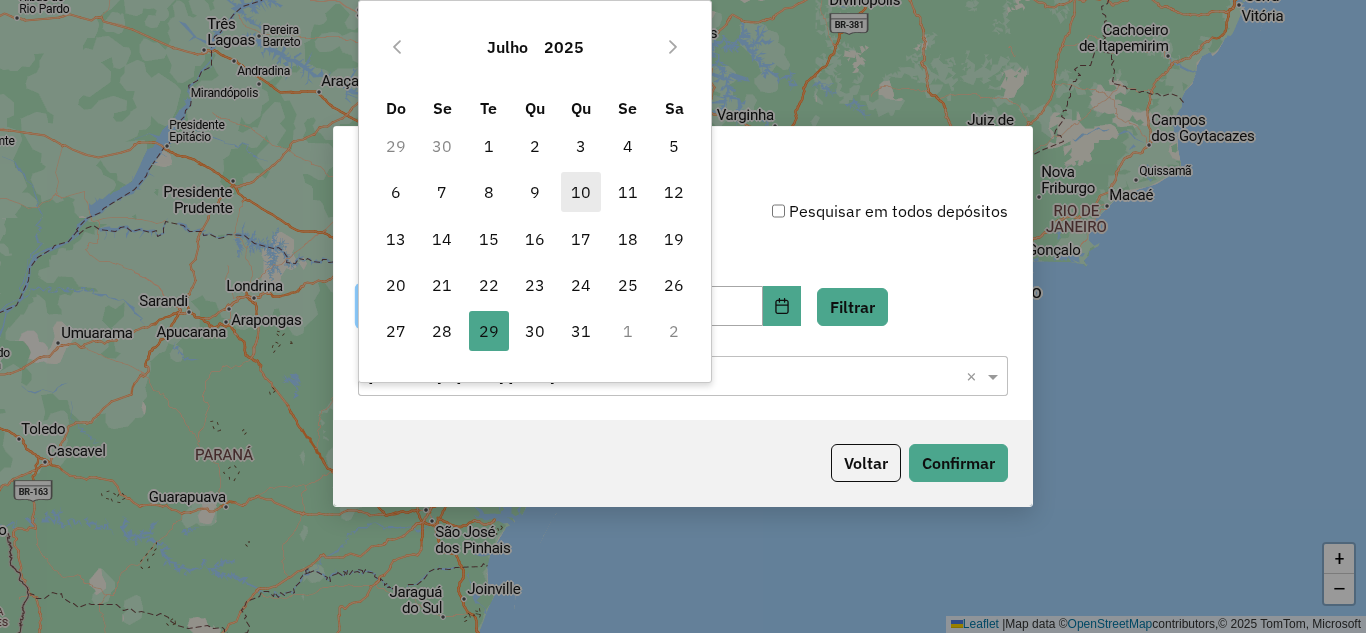 click on "10" at bounding box center [581, 192] 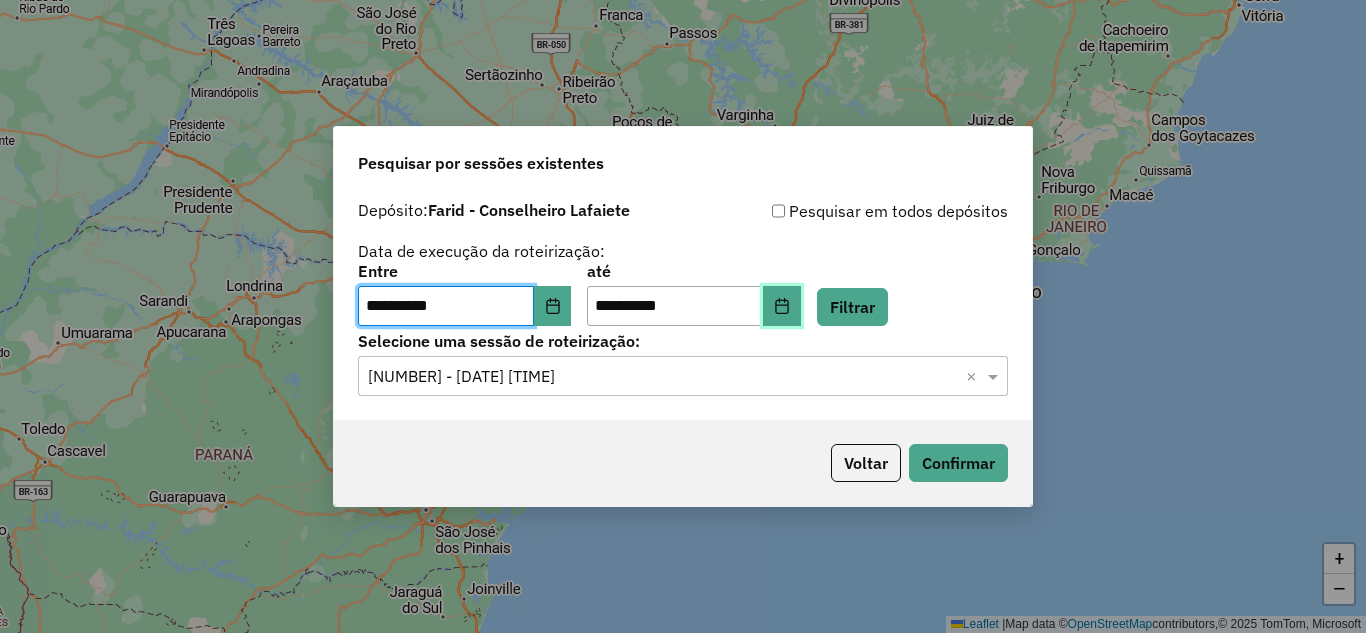 click 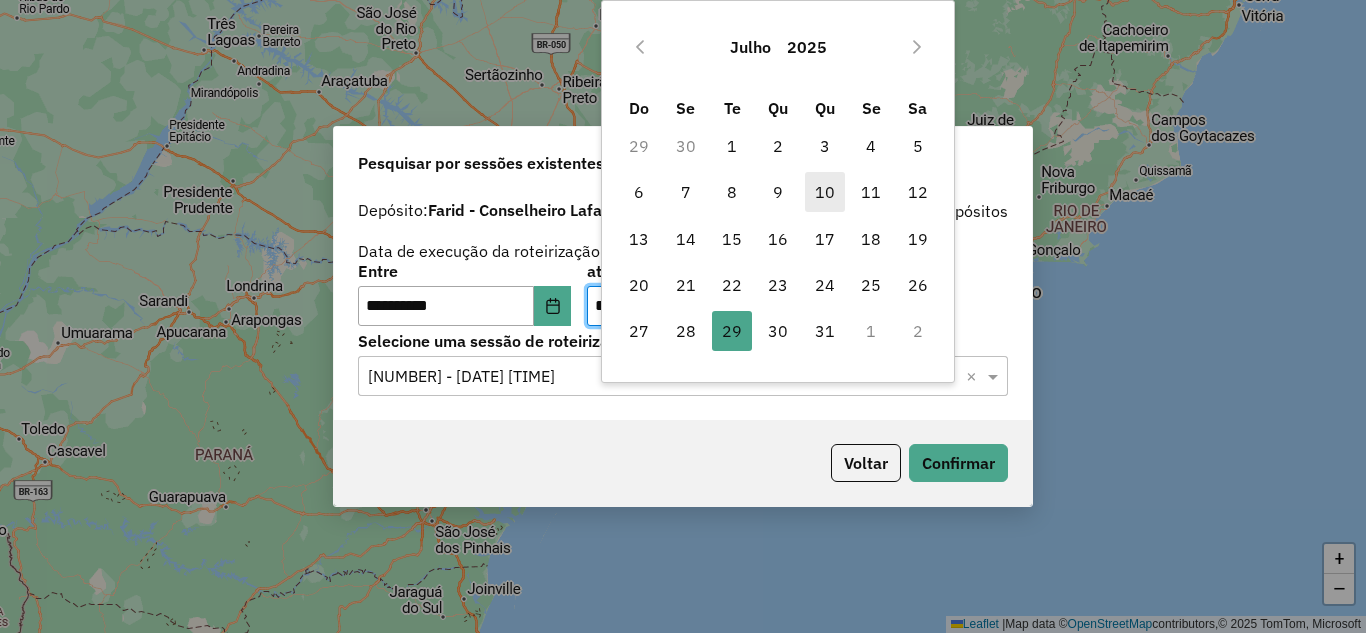 click on "10" at bounding box center (825, 192) 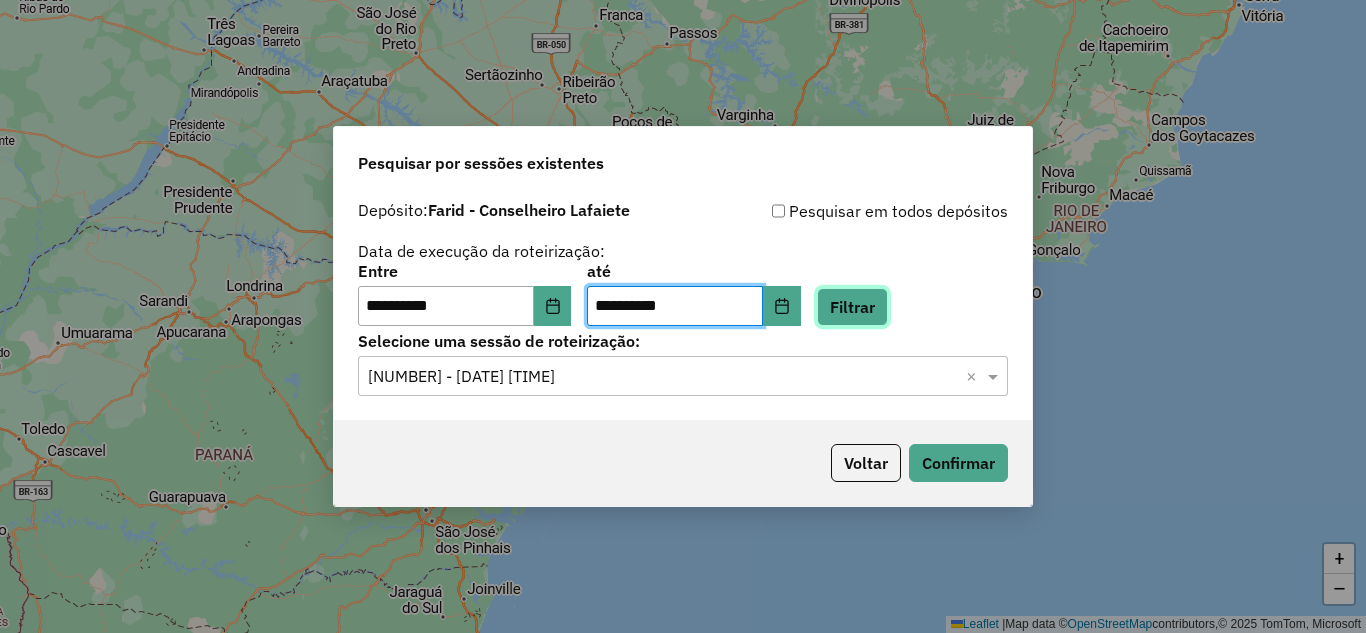 click on "Filtrar" 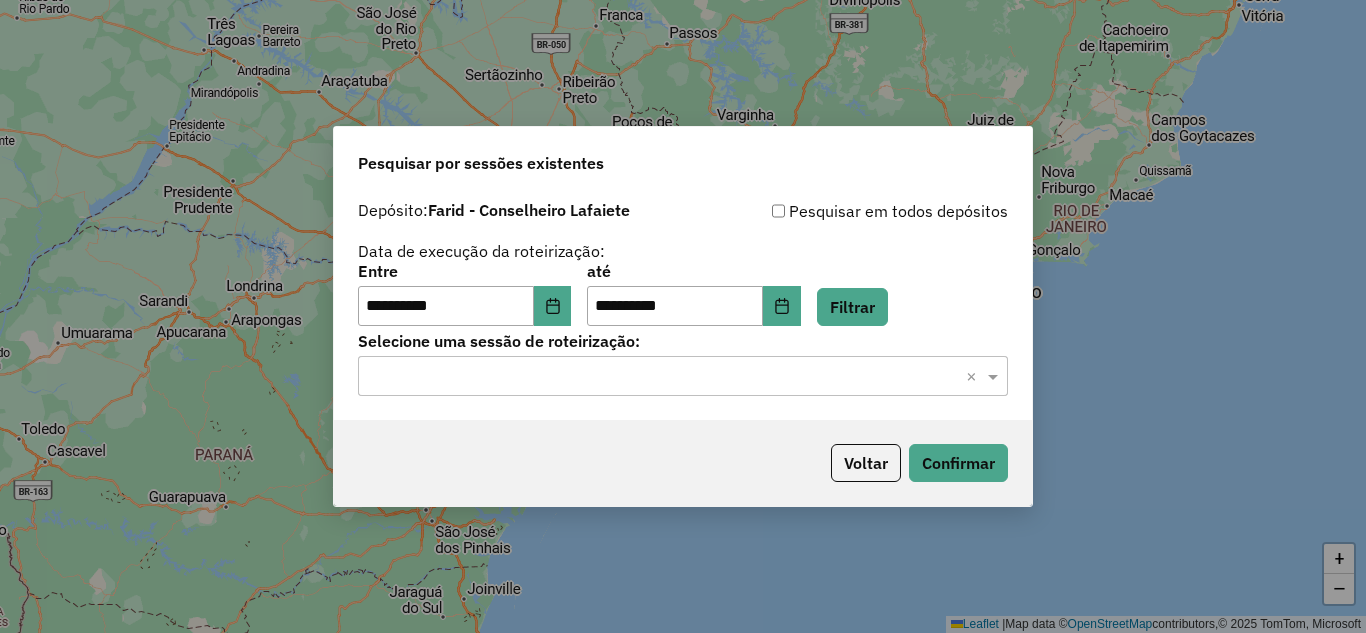 click 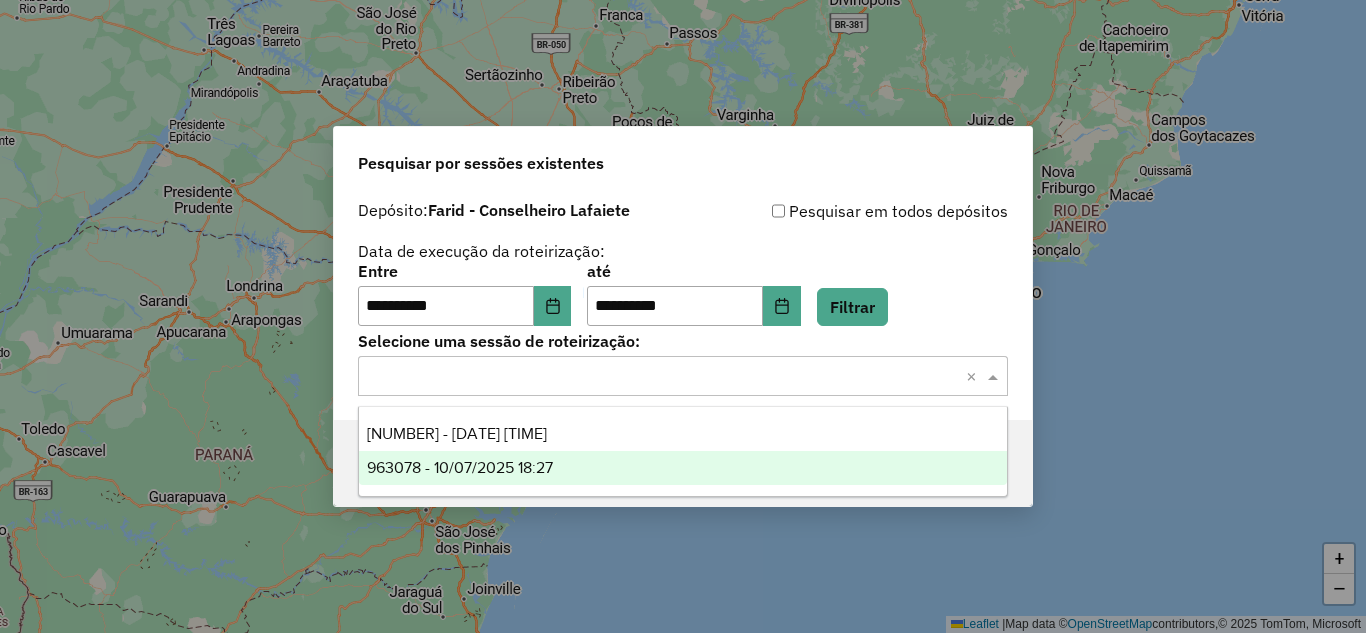 drag, startPoint x: 507, startPoint y: 476, endPoint x: 971, endPoint y: 466, distance: 464.10776 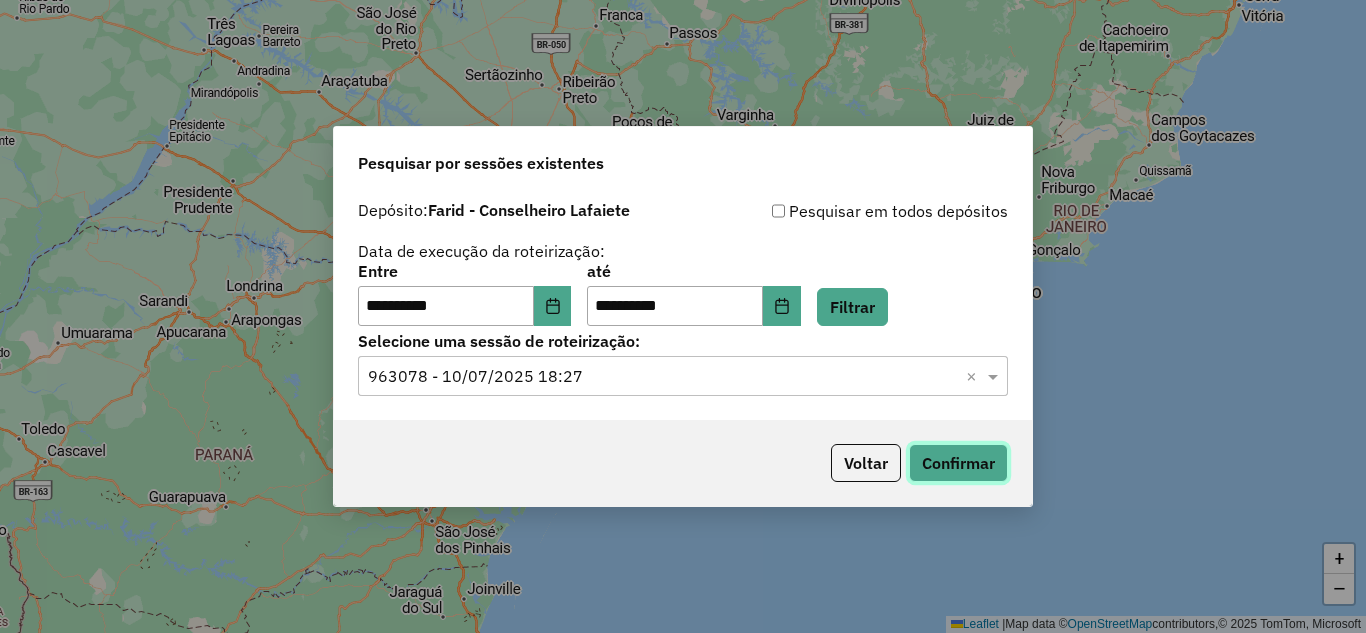 click on "Confirmar" 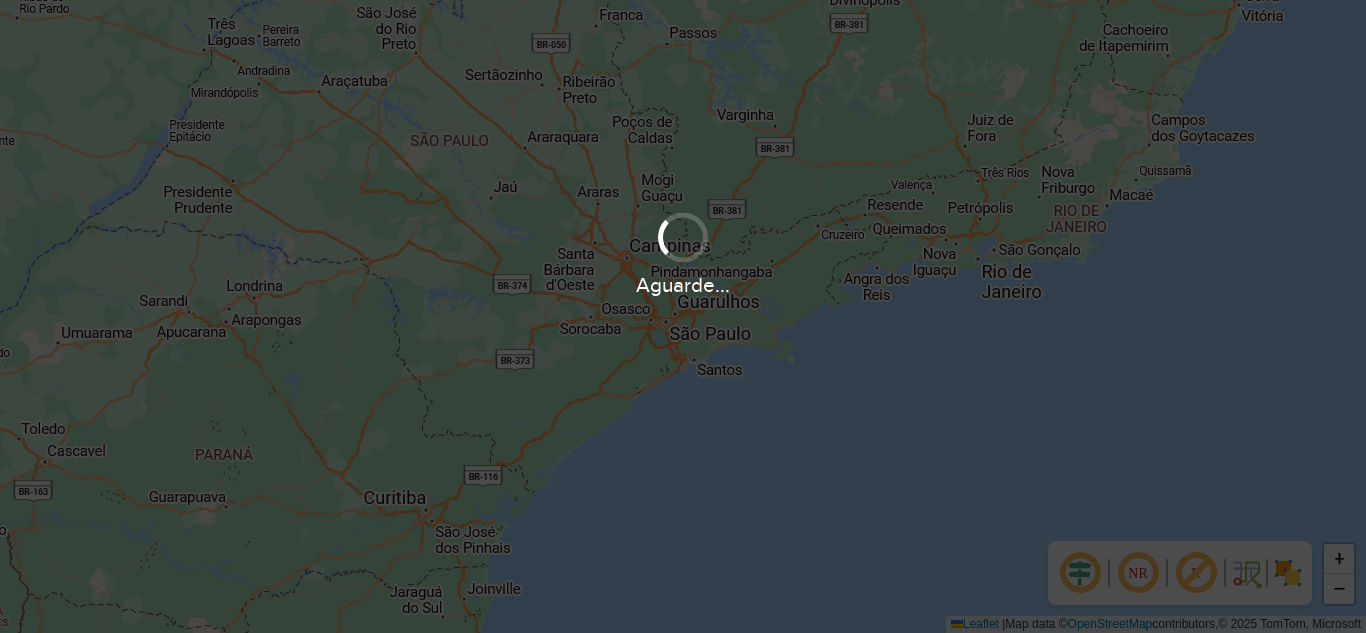 scroll, scrollTop: 0, scrollLeft: 0, axis: both 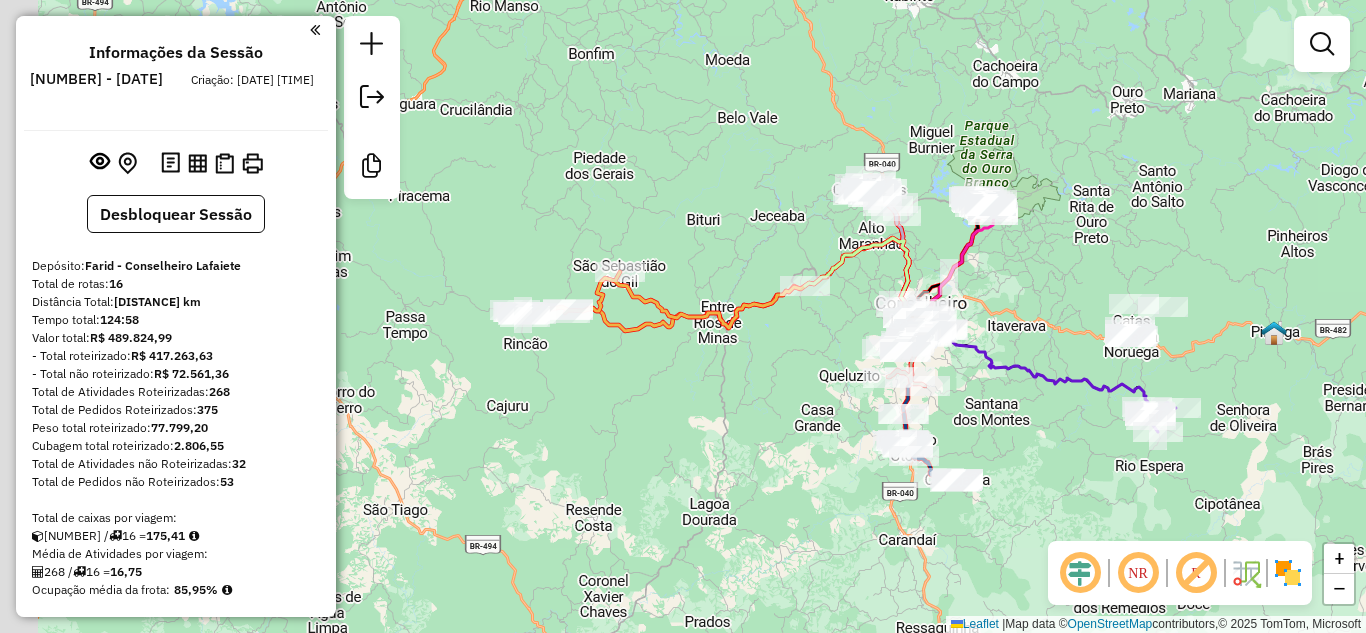 drag, startPoint x: 963, startPoint y: 195, endPoint x: 1196, endPoint y: 207, distance: 233.3088 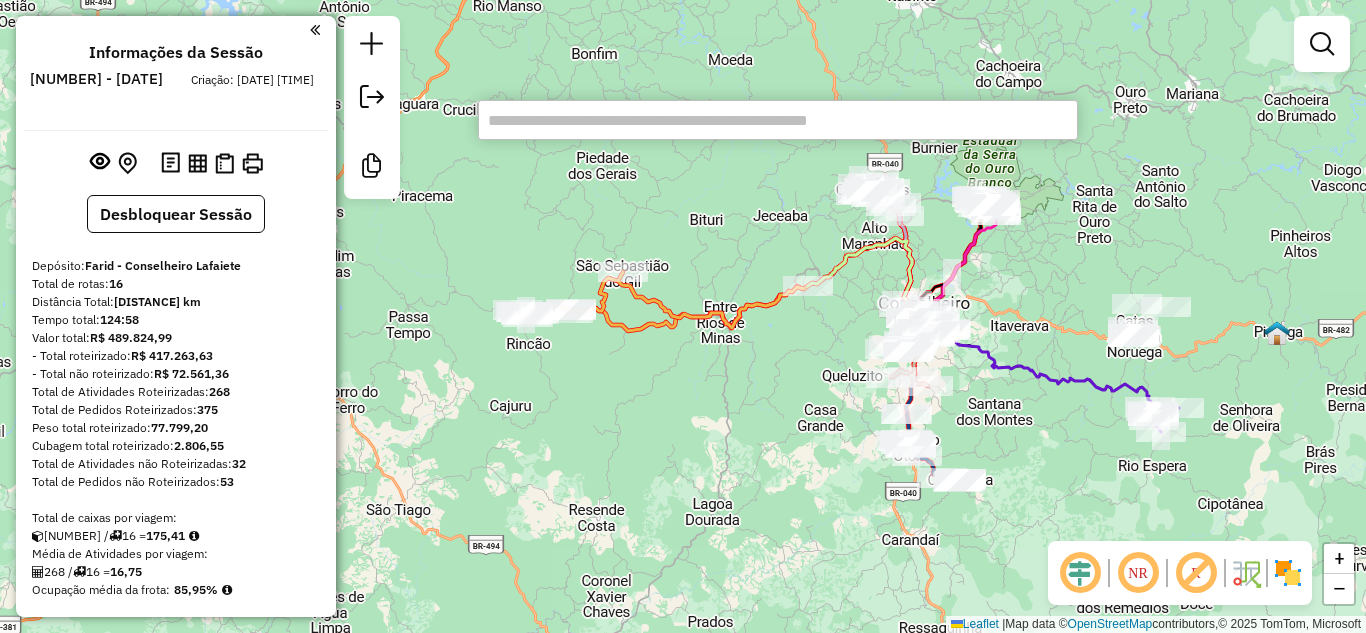 paste on "*****" 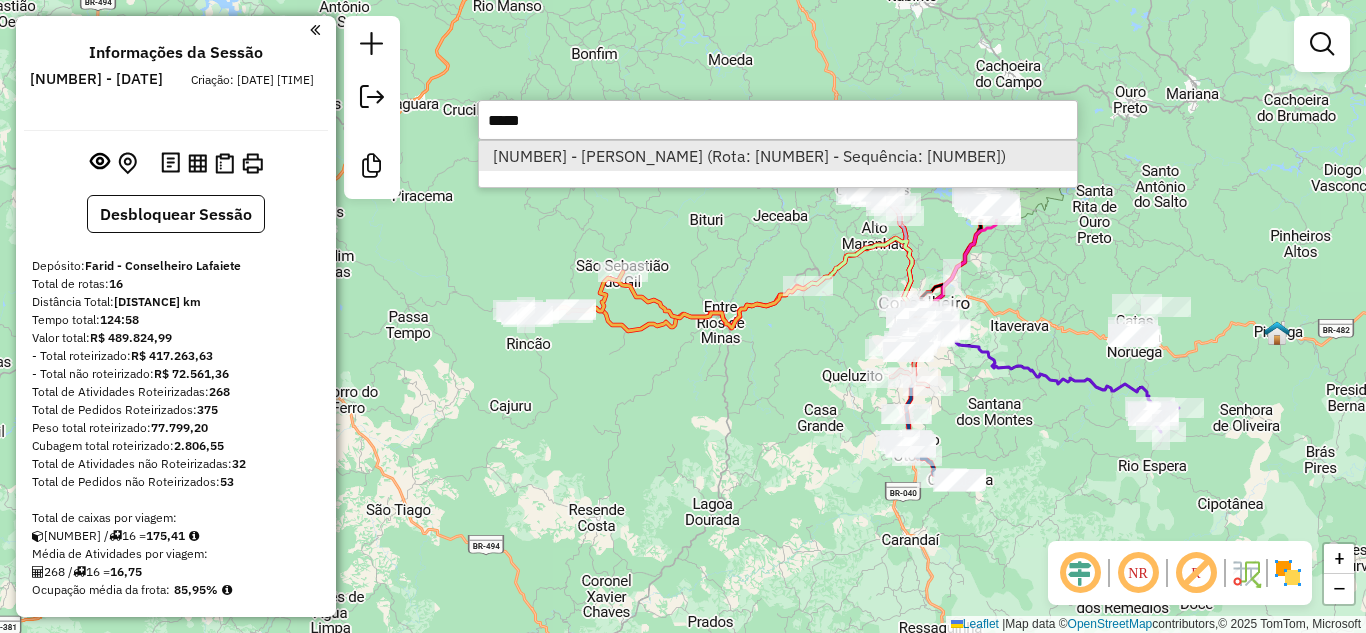 type on "*****" 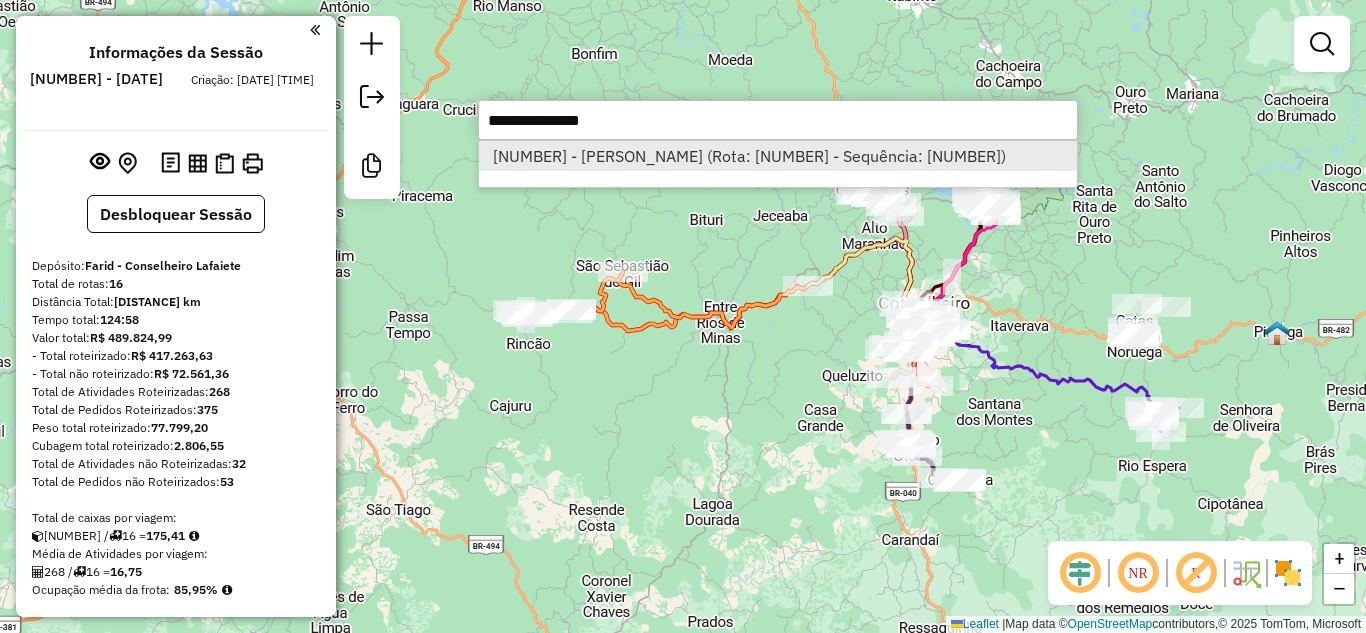 select on "**********" 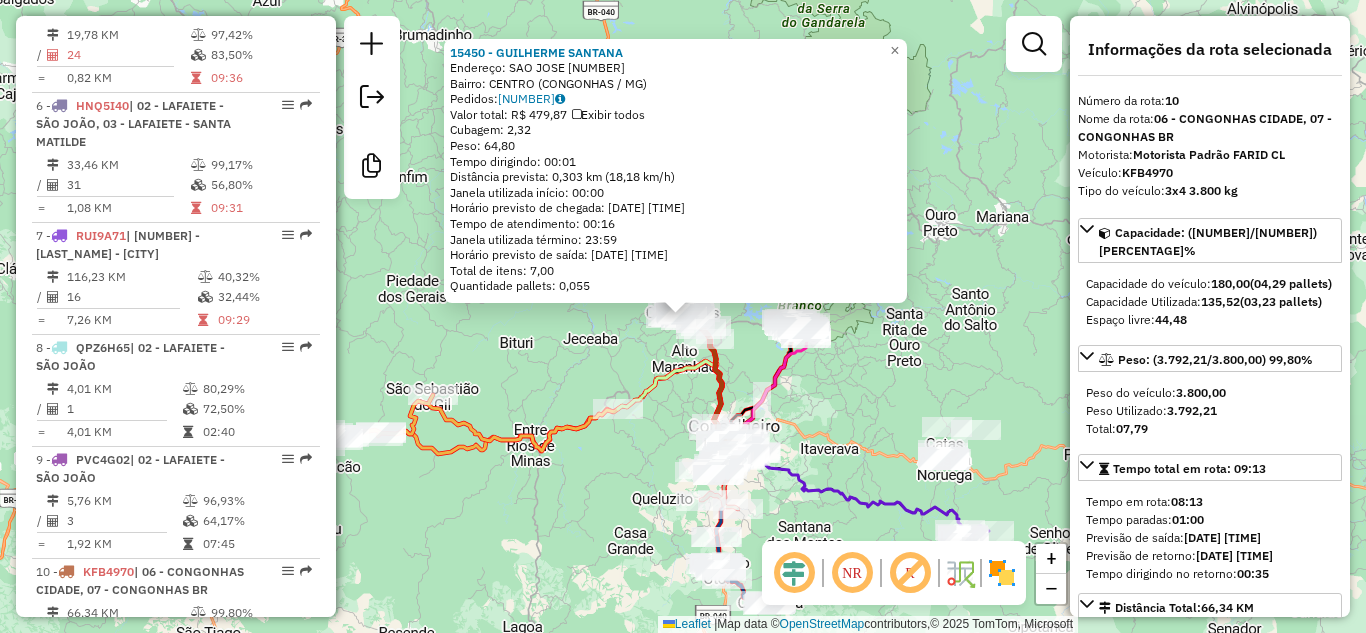 scroll, scrollTop: 1808, scrollLeft: 0, axis: vertical 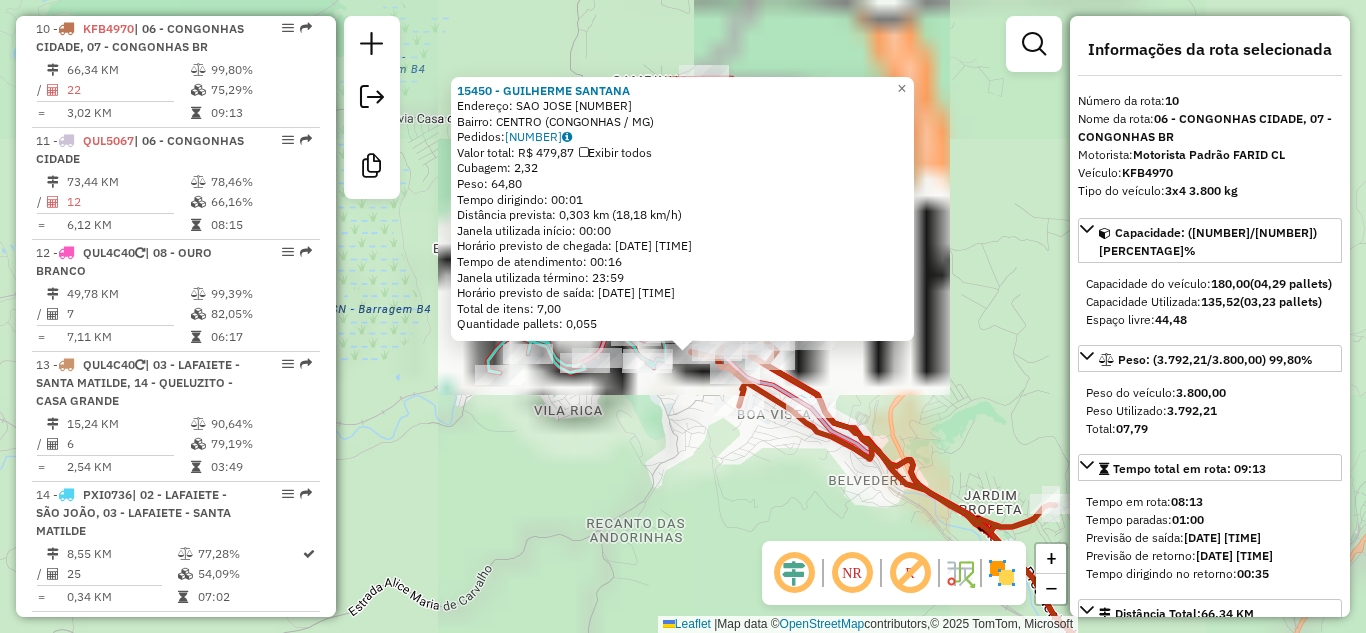 drag, startPoint x: 671, startPoint y: 364, endPoint x: 680, endPoint y: 443, distance: 79.51101 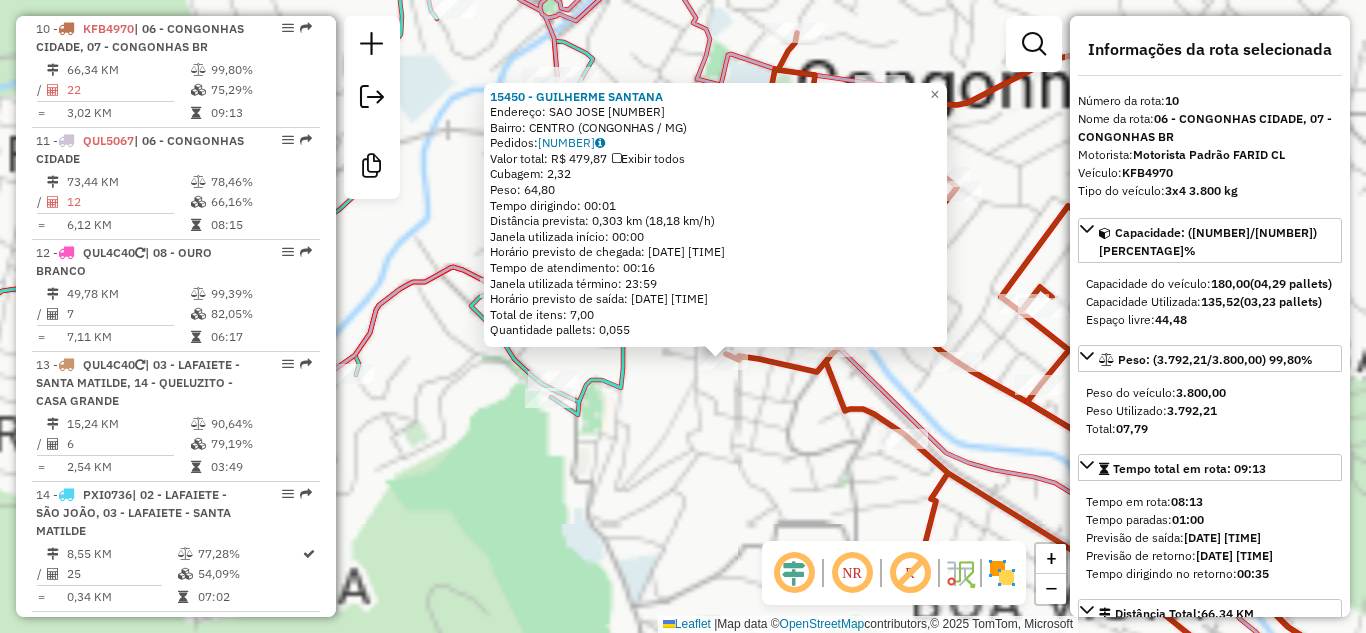 click on "15450 - GUILHERME SANTANA  Endereço:  SAO JOSE 254   Bairro: CENTRO (CONGONHAS / MG)   Pedidos:  23114237   Valor total: R$ 479,87   Exibir todos   Cubagem: 2,32  Peso: 64,80  Tempo dirigindo: 00:01   Distância prevista: 0,303 km (18,18 km/h)   Janela utilizada início: 00:00   Horário previsto de chegada: 24/07/2025 15:50   Tempo de atendimento: 00:16   Janela utilizada término: 23:59   Horário previsto de saída: 24/07/2025 16:06   Total de itens: 7,00   Quantidade pallets: 0,055  × Janela de atendimento Grade de atendimento Capacidade Transportadoras Veículos Cliente Pedidos  Rotas Selecione os dias de semana para filtrar as janelas de atendimento  Seg   Ter   Qua   Qui   Sex   Sáb   Dom  Informe o período da janela de atendimento: De: Até:  Filtrar exatamente a janela do cliente  Considerar janela de atendimento padrão  Selecione os dias de semana para filtrar as grades de atendimento  Seg   Ter   Qua   Qui   Sex   Sáb   Dom   Considerar clientes sem dia de atendimento cadastrado  De:   Até:" 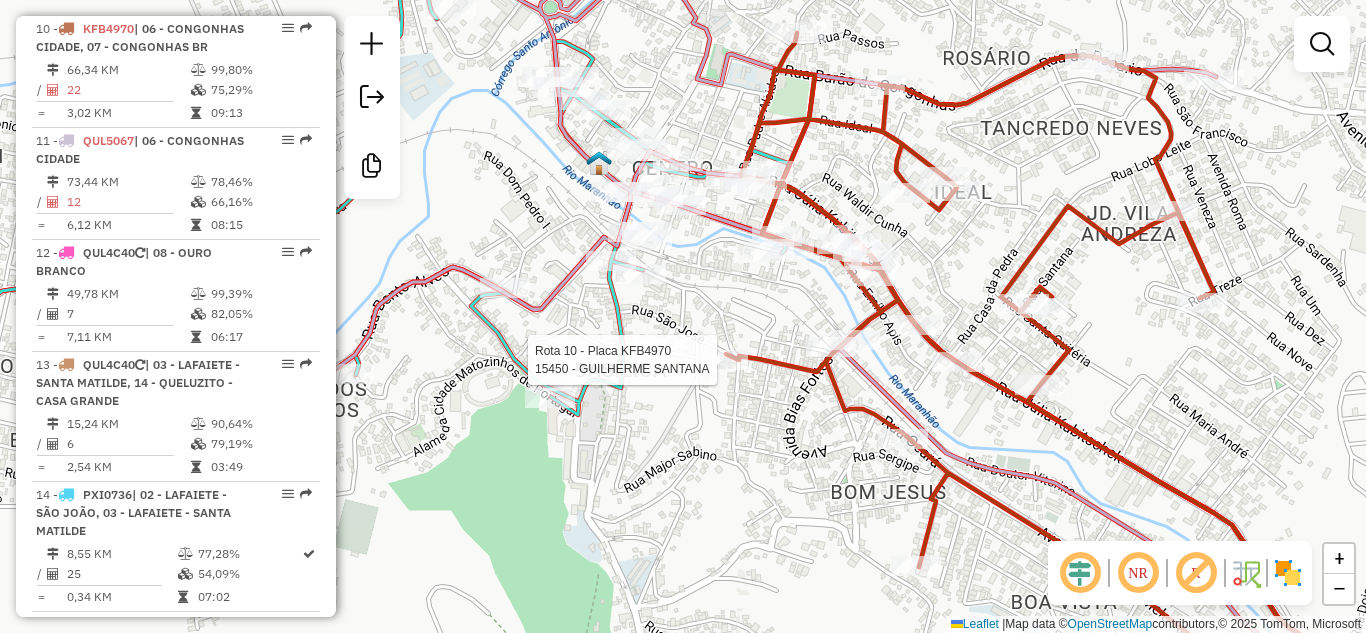 click 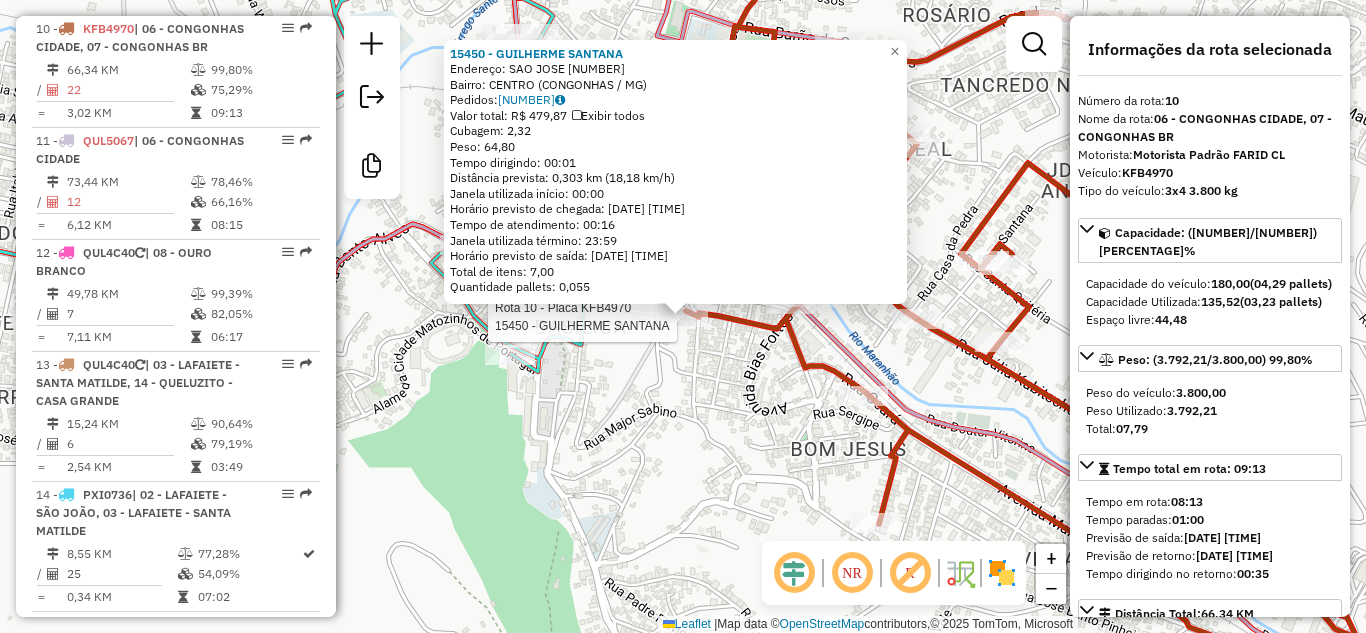 click on "Rota 10 - Placa KFB4970  15450 - GUILHERME SANTANA 15450 - GUILHERME SANTANA  Endereço:  SAO JOSE 254   Bairro: CENTRO (CONGONHAS / MG)   Pedidos:  23114237   Valor total: R$ 479,87   Exibir todos   Cubagem: 2,32  Peso: 64,80  Tempo dirigindo: 00:01   Distância prevista: 0,303 km (18,18 km/h)   Janela utilizada início: 00:00   Horário previsto de chegada: 24/07/2025 15:50   Tempo de atendimento: 00:16   Janela utilizada término: 23:59   Horário previsto de saída: 24/07/2025 16:06   Total de itens: 7,00   Quantidade pallets: 0,055  × Janela de atendimento Grade de atendimento Capacidade Transportadoras Veículos Cliente Pedidos  Rotas Selecione os dias de semana para filtrar as janelas de atendimento  Seg   Ter   Qua   Qui   Sex   Sáb   Dom  Informe o período da janela de atendimento: De: Até:  Filtrar exatamente a janela do cliente  Considerar janela de atendimento padrão  Selecione os dias de semana para filtrar as grades de atendimento  Seg   Ter   Qua   Qui   Sex   Sáb   Dom   Peso mínimo:  +" 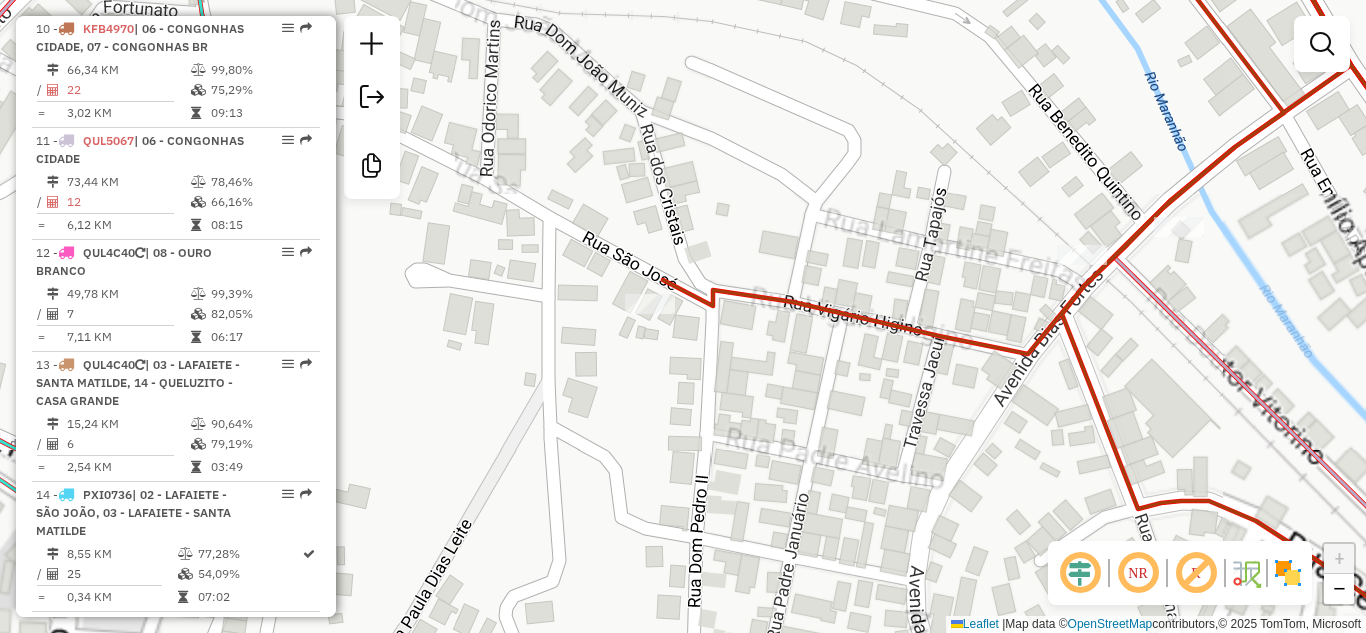 click on "Janela de atendimento Grade de atendimento Capacidade Transportadoras Veículos Cliente Pedidos  Rotas Selecione os dias de semana para filtrar as janelas de atendimento  Seg   Ter   Qua   Qui   Sex   Sáb   Dom  Informe o período da janela de atendimento: De: Até:  Filtrar exatamente a janela do cliente  Considerar janela de atendimento padrão  Selecione os dias de semana para filtrar as grades de atendimento  Seg   Ter   Qua   Qui   Sex   Sáb   Dom   Considerar clientes sem dia de atendimento cadastrado  Clientes fora do dia de atendimento selecionado Filtrar as atividades entre os valores definidos abaixo:  Peso mínimo:   Peso máximo:   Cubagem mínima:   Cubagem máxima:   De:   Até:  Filtrar as atividades entre o tempo de atendimento definido abaixo:  De:   Até:   Considerar capacidade total dos clientes não roteirizados Transportadora: Selecione um ou mais itens Tipo de veículo: Selecione um ou mais itens Veículo: Selecione um ou mais itens Motorista: Selecione um ou mais itens Nome: Rótulo:" 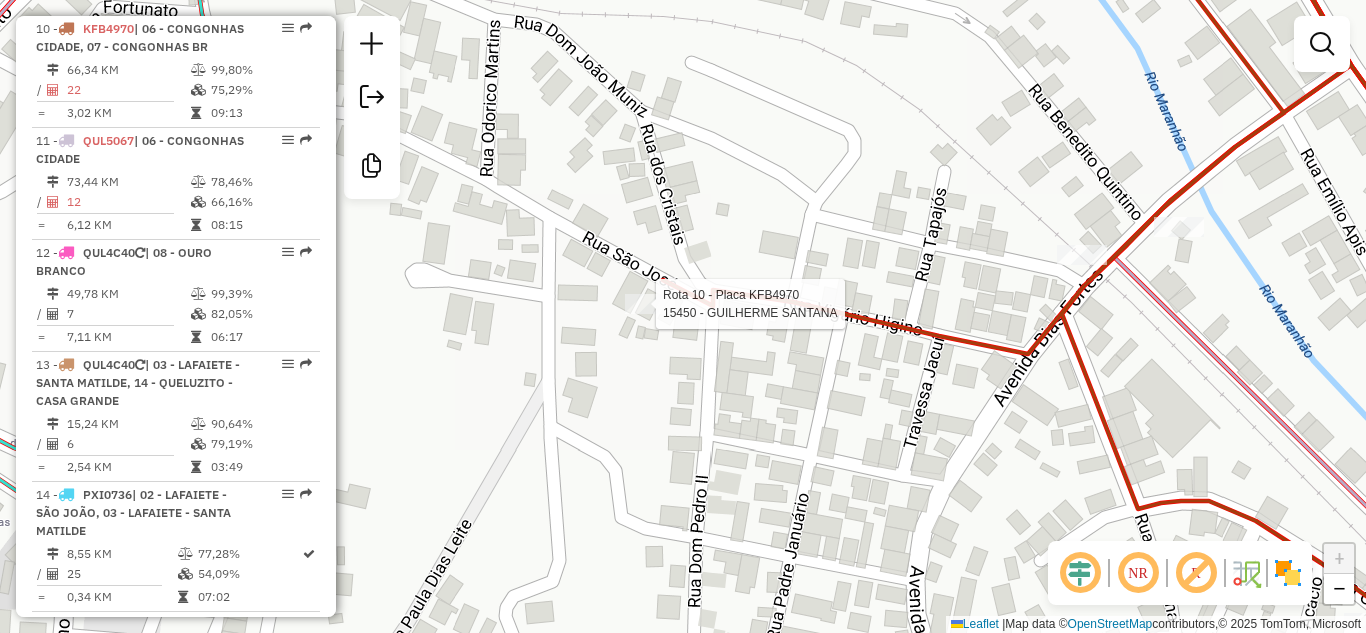 click 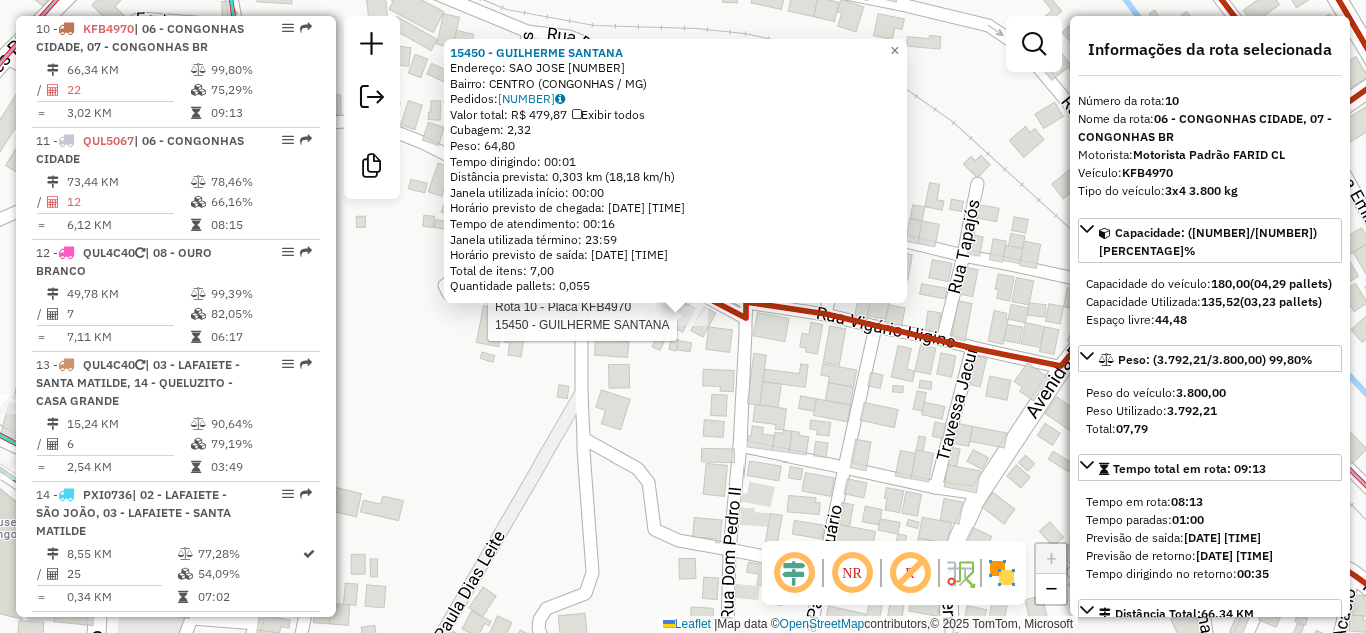 click on "Rota 10 - Placa KFB4970  15450 - GUILHERME SANTANA 15450 - GUILHERME SANTANA  Endereço:  SAO JOSE 254   Bairro: CENTRO (CONGONHAS / MG)   Pedidos:  23114237   Valor total: R$ 479,87   Exibir todos   Cubagem: 2,32  Peso: 64,80  Tempo dirigindo: 00:01   Distância prevista: 0,303 km (18,18 km/h)   Janela utilizada início: 00:00   Horário previsto de chegada: 24/07/2025 15:50   Tempo de atendimento: 00:16   Janela utilizada término: 23:59   Horário previsto de saída: 24/07/2025 16:06   Total de itens: 7,00   Quantidade pallets: 0,055  × Janela de atendimento Grade de atendimento Capacidade Transportadoras Veículos Cliente Pedidos  Rotas Selecione os dias de semana para filtrar as janelas de atendimento  Seg   Ter   Qua   Qui   Sex   Sáb   Dom  Informe o período da janela de atendimento: De: Até:  Filtrar exatamente a janela do cliente  Considerar janela de atendimento padrão  Selecione os dias de semana para filtrar as grades de atendimento  Seg   Ter   Qua   Qui   Sex   Sáb   Dom   Peso mínimo:  +" 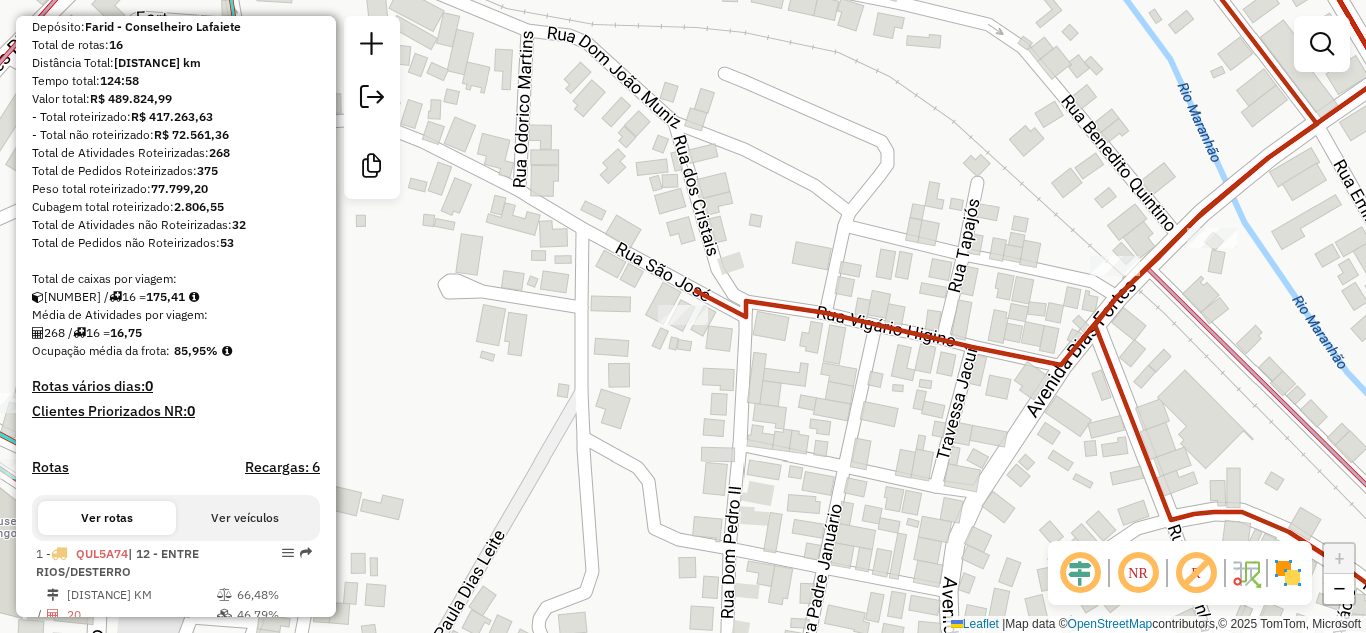 scroll, scrollTop: 8, scrollLeft: 0, axis: vertical 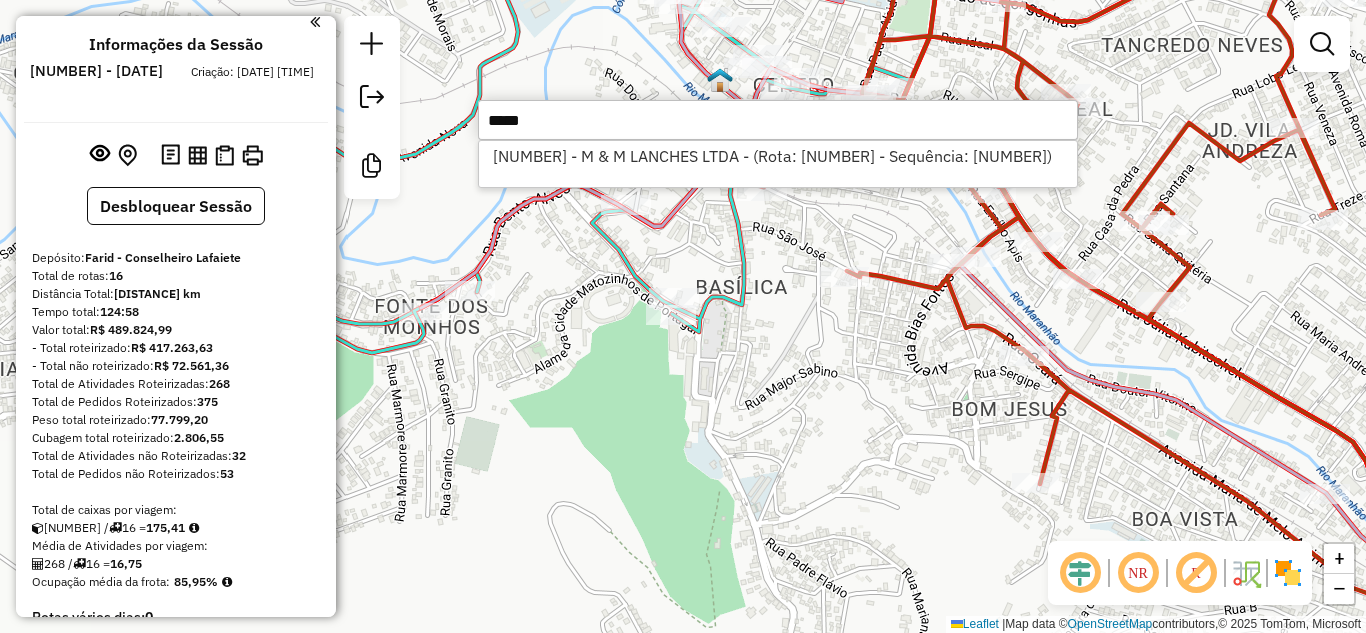 click on "*****" at bounding box center [778, 120] 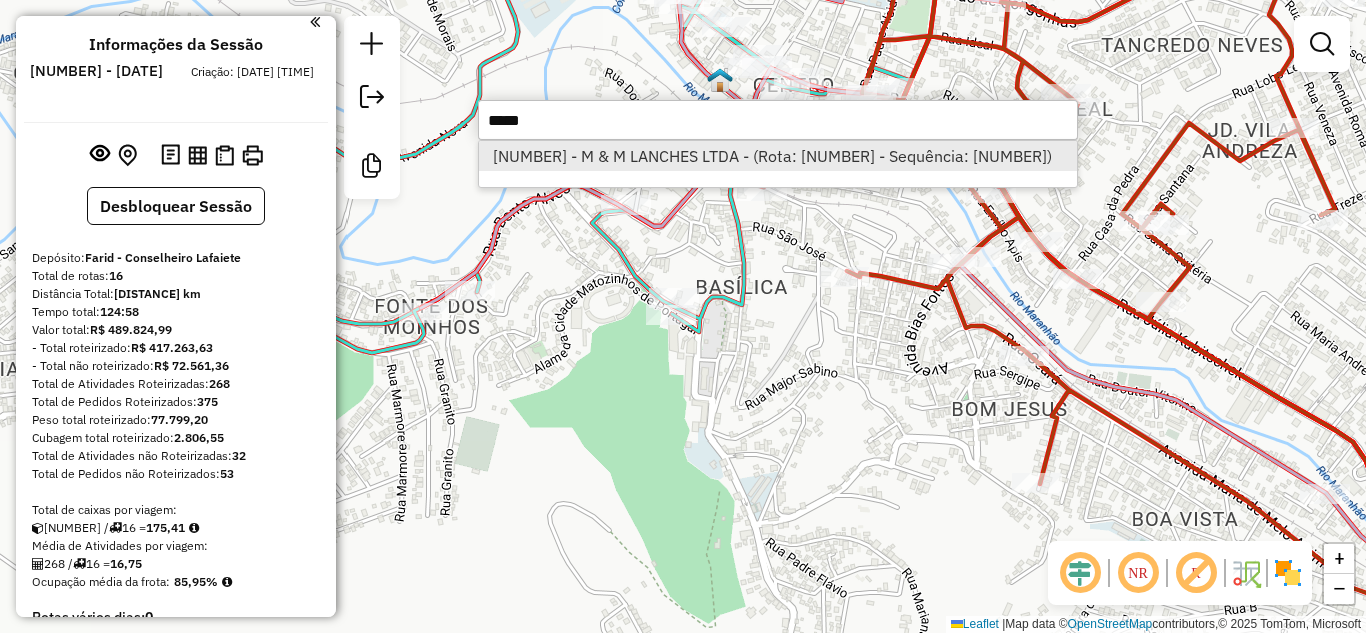 type on "*****" 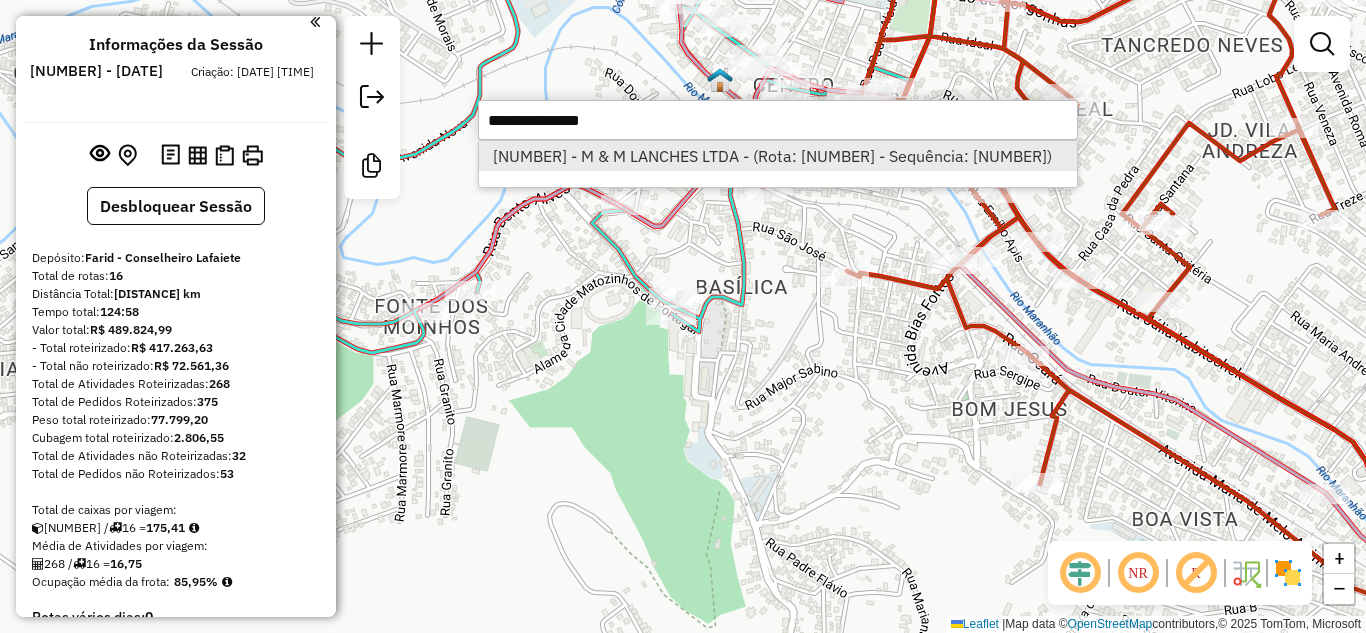 select on "**********" 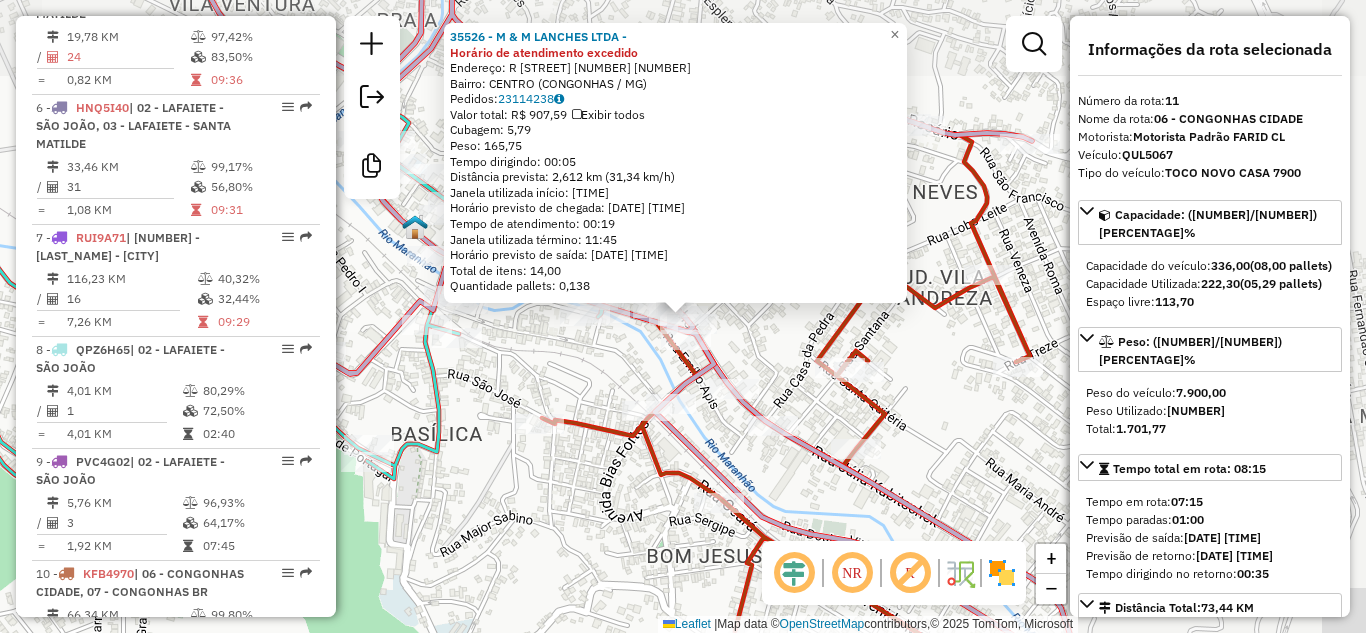 scroll, scrollTop: 1938, scrollLeft: 0, axis: vertical 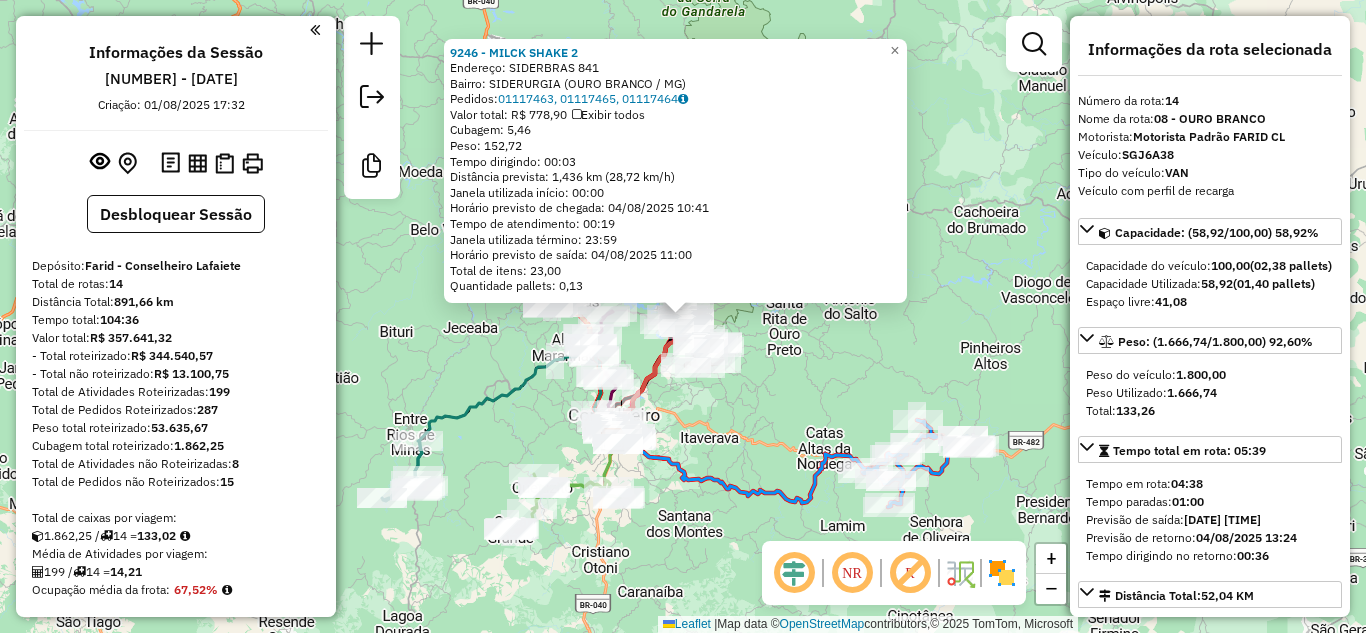 select on "**********" 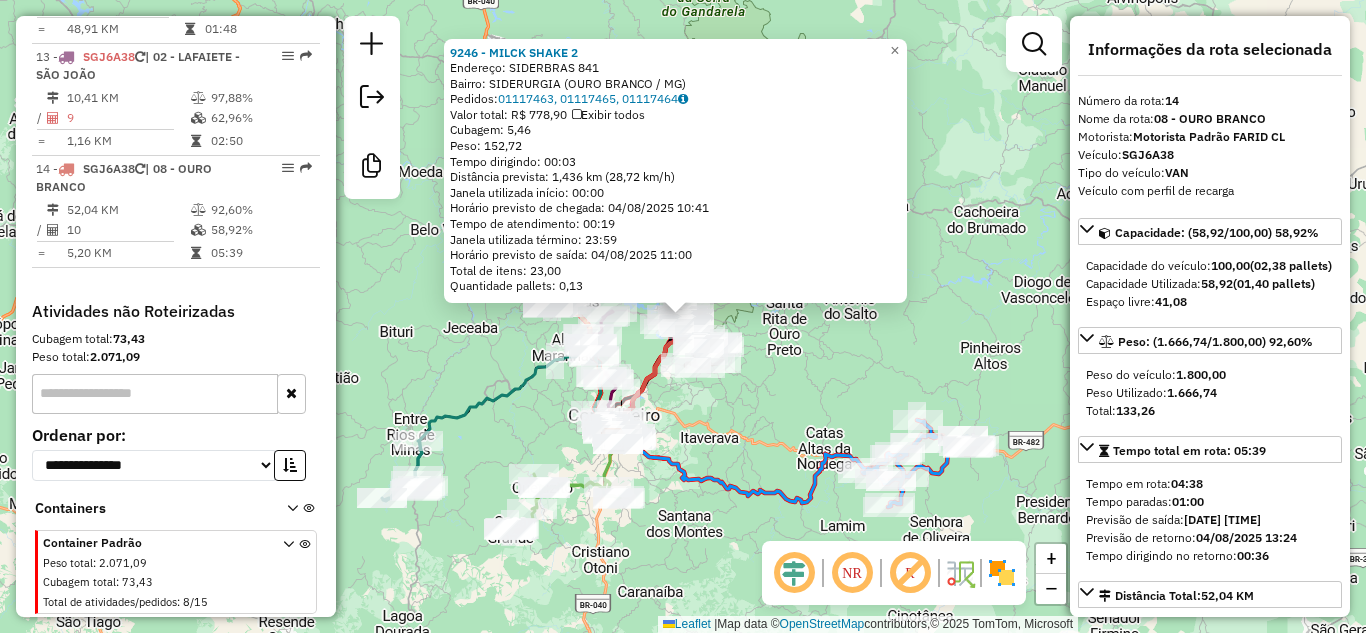 click on "9246 - MILCK SHAKE 2  Endereço:  SIDERBRAS 841   Bairro: SIDERURGIA (OURO BRANCO / MG)   Pedidos:  01117463, 01117465, 01117464   Valor total: R$ 778,90   Exibir todos   Cubagem: 5,46  Peso: 152,72  Tempo dirigindo: 00:03   Distância prevista: 1,436 km (28,72 km/h)   Janela utilizada início: 00:00   Horário previsto de chegada: 04/08/2025 10:41   Tempo de atendimento: 00:19   Janela utilizada término: 23:59   Horário previsto de saída: 04/08/2025 11:00   Total de itens: 23,00   Quantidade pallets: 0,13  × Janela de atendimento Grade de atendimento Capacidade Transportadoras Veículos Cliente Pedidos  Rotas Selecione os dias de semana para filtrar as janelas de atendimento  Seg   Ter   Qua   Qui   Sex   Sáb   Dom  Informe o período da janela de atendimento: De: Até:  Filtrar exatamente a janela do cliente  Considerar janela de atendimento padrão  Selecione os dias de semana para filtrar as grades de atendimento  Seg   Ter   Qua   Qui   Sex   Sáb   Dom   Peso mínimo:   Peso máximo:   De:   Até:" 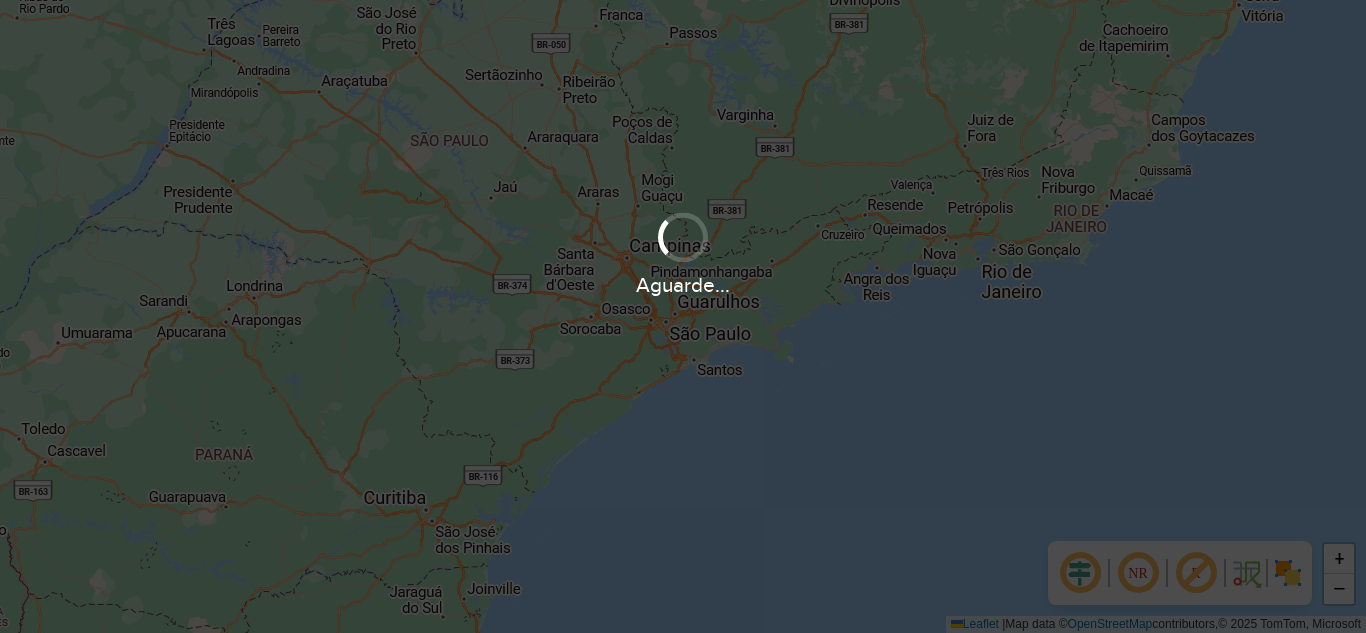 scroll, scrollTop: 0, scrollLeft: 0, axis: both 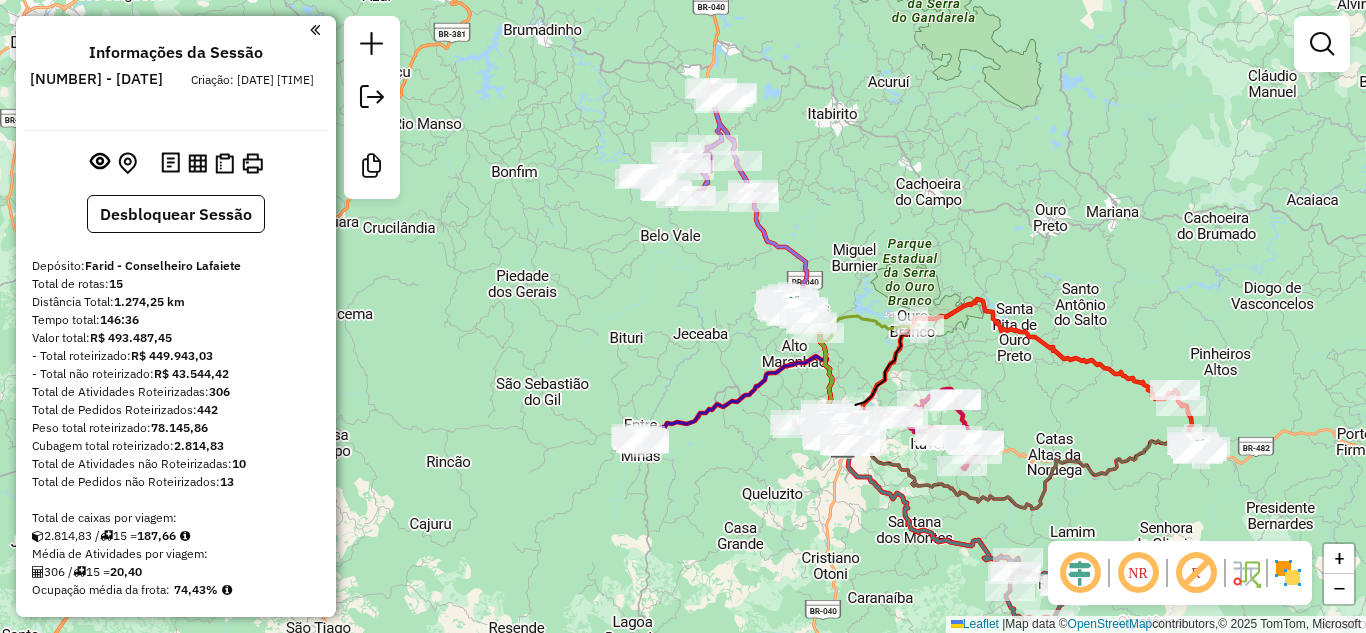 drag, startPoint x: 712, startPoint y: 84, endPoint x: 868, endPoint y: 214, distance: 203.0665 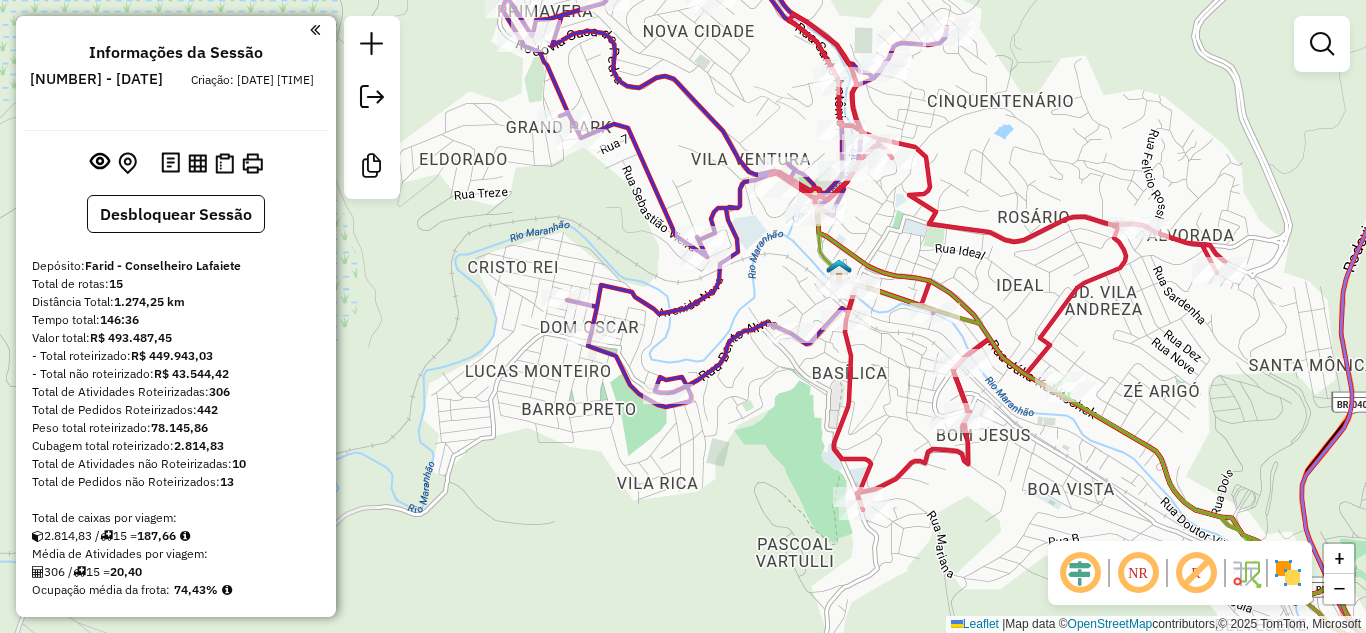drag, startPoint x: 999, startPoint y: 413, endPoint x: 850, endPoint y: 328, distance: 171.54008 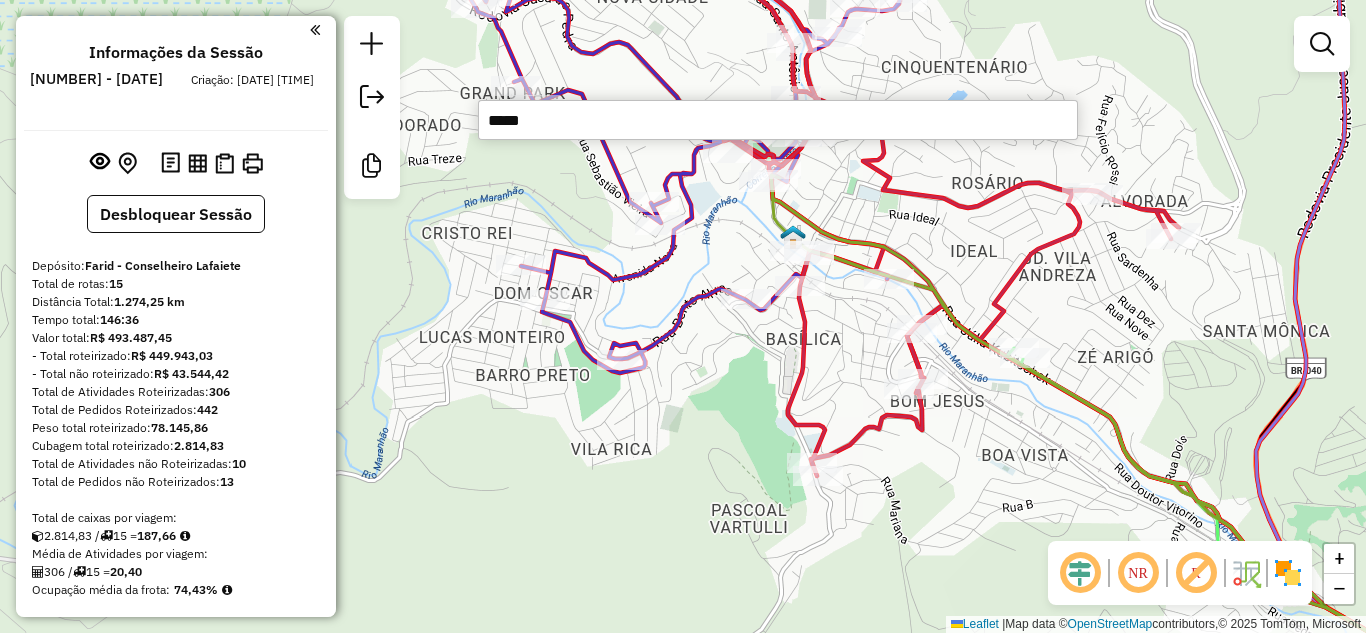 type on "*****" 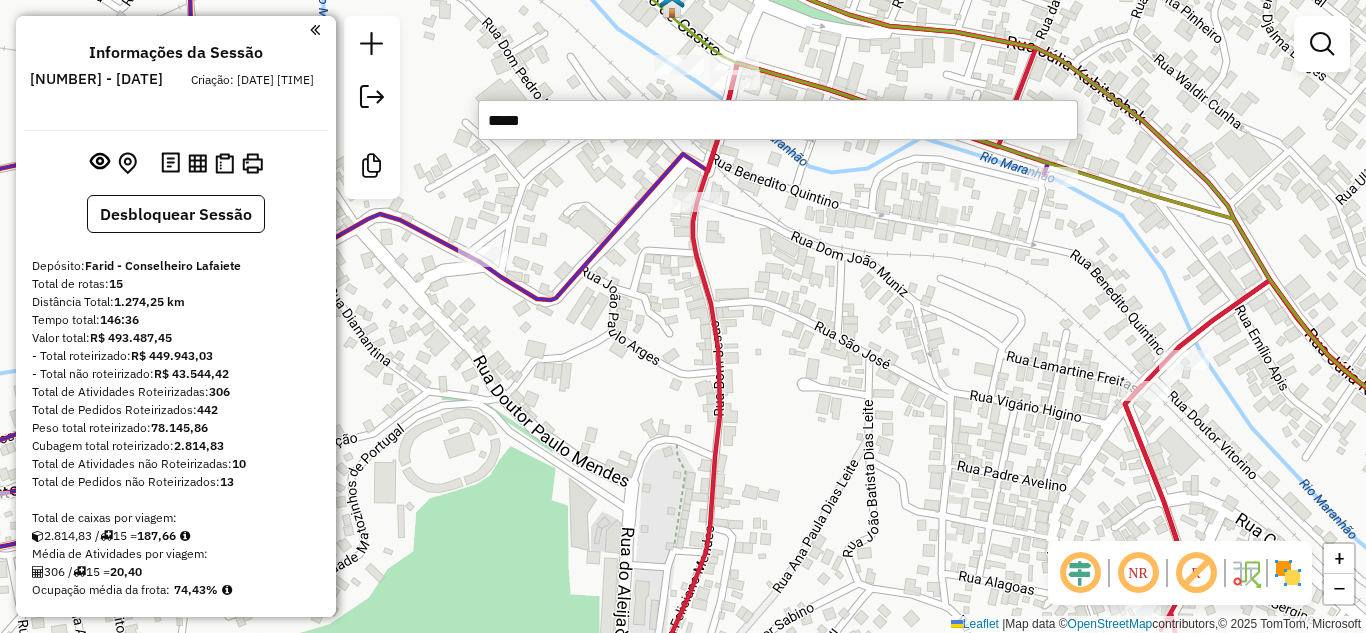 drag, startPoint x: 912, startPoint y: 306, endPoint x: 763, endPoint y: 99, distance: 255.04901 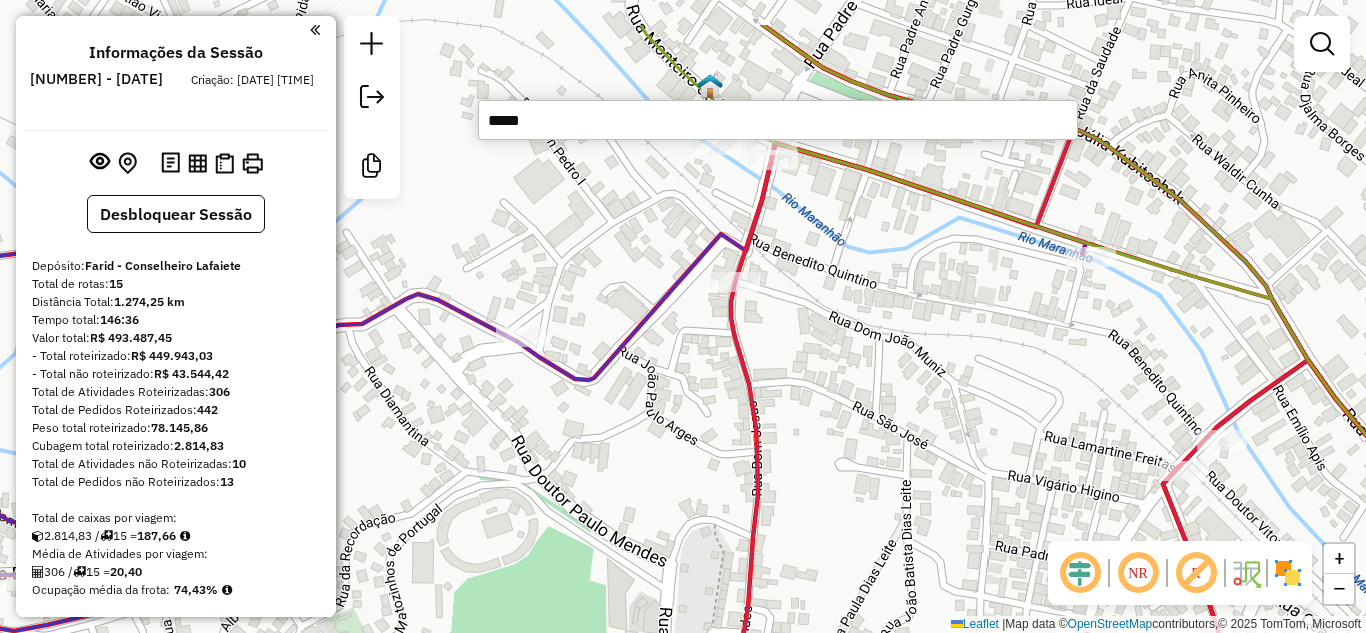 drag, startPoint x: 742, startPoint y: 254, endPoint x: 806, endPoint y: 342, distance: 108.81177 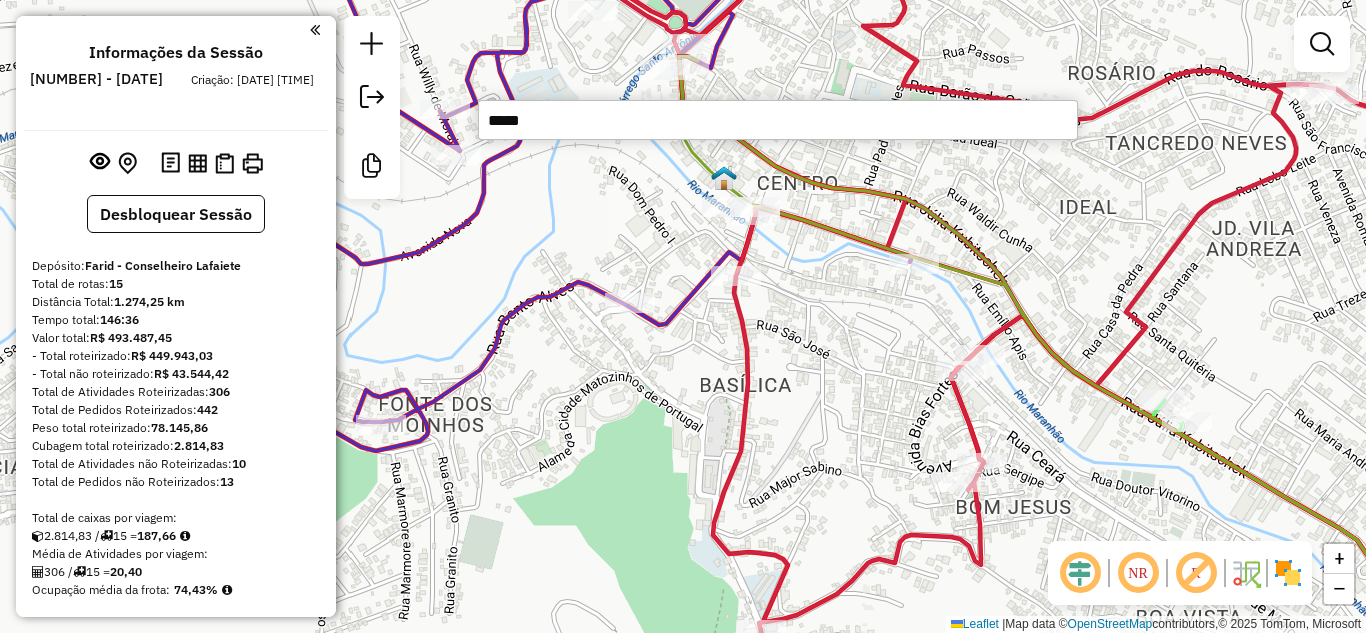 drag, startPoint x: 872, startPoint y: 385, endPoint x: 840, endPoint y: 350, distance: 47.423622 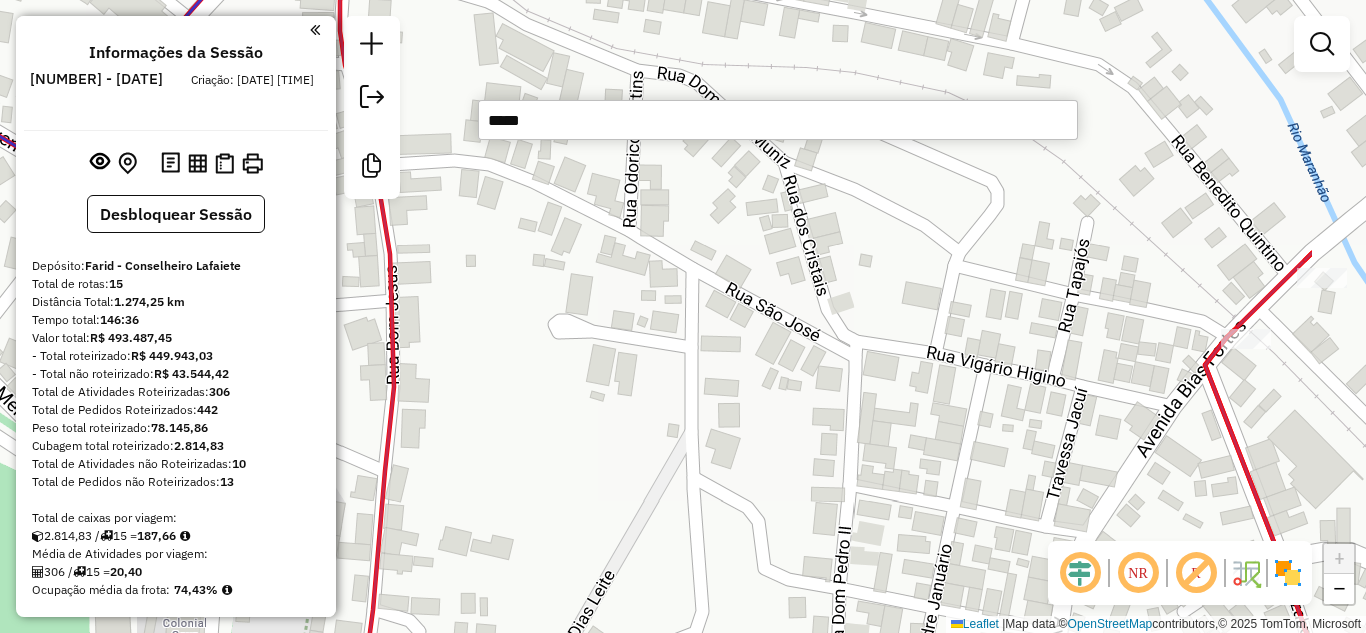 drag, startPoint x: 908, startPoint y: 351, endPoint x: 708, endPoint y: 343, distance: 200.15994 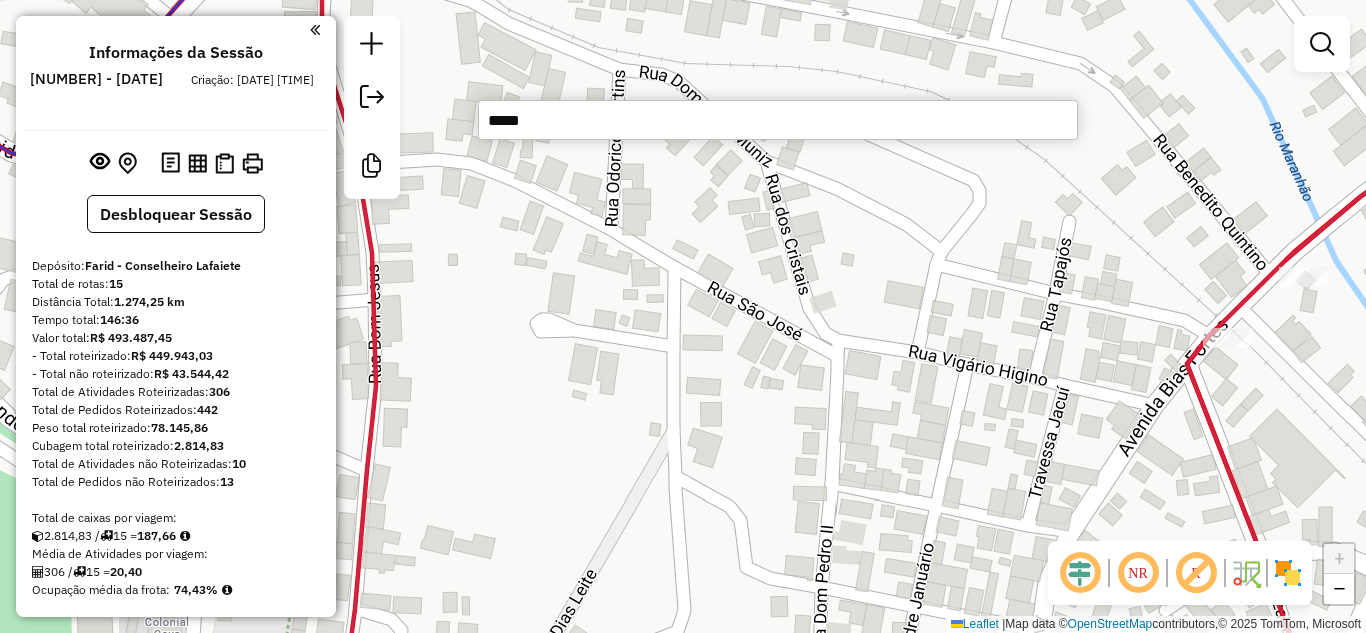 click on "Janela de atendimento Grade de atendimento Capacidade Transportadoras Veículos Cliente Pedidos  Rotas Selecione os dias de semana para filtrar as janelas de atendimento  Seg   Ter   Qua   Qui   Sex   Sáb   Dom  Informe o período da janela de atendimento: De: Até:  Filtrar exatamente a janela do cliente  Considerar janela de atendimento padrão  Selecione os dias de semana para filtrar as grades de atendimento  Seg   Ter   Qua   Qui   Sex   Sáb   Dom   Considerar clientes sem dia de atendimento cadastrado  Clientes fora do dia de atendimento selecionado Filtrar as atividades entre os valores definidos abaixo:  Peso mínimo:   Peso máximo:   Cubagem mínima:   Cubagem máxima:   De:   Até:  Filtrar as atividades entre o tempo de atendimento definido abaixo:  De:   Até:   Considerar capacidade total dos clientes não roteirizados Transportadora: Selecione um ou mais itens Tipo de veículo: Selecione um ou mais itens Veículo: Selecione um ou mais itens Motorista: Selecione um ou mais itens Nome: Rótulo:" 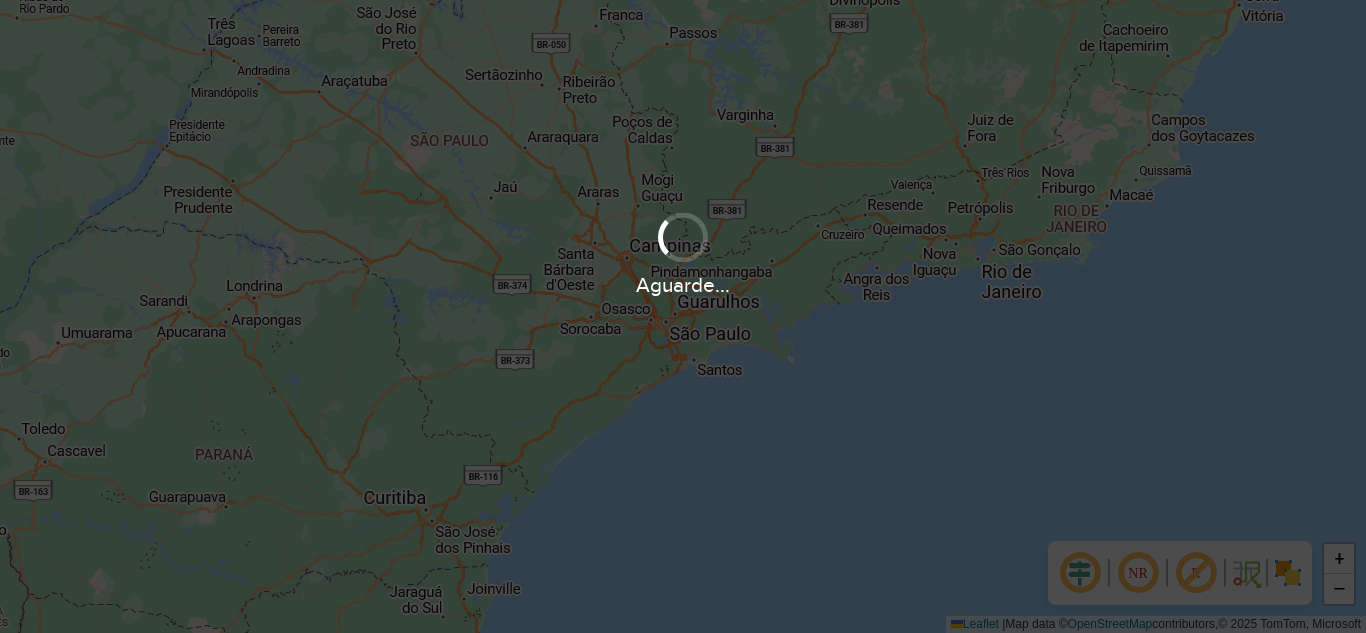 scroll, scrollTop: 0, scrollLeft: 0, axis: both 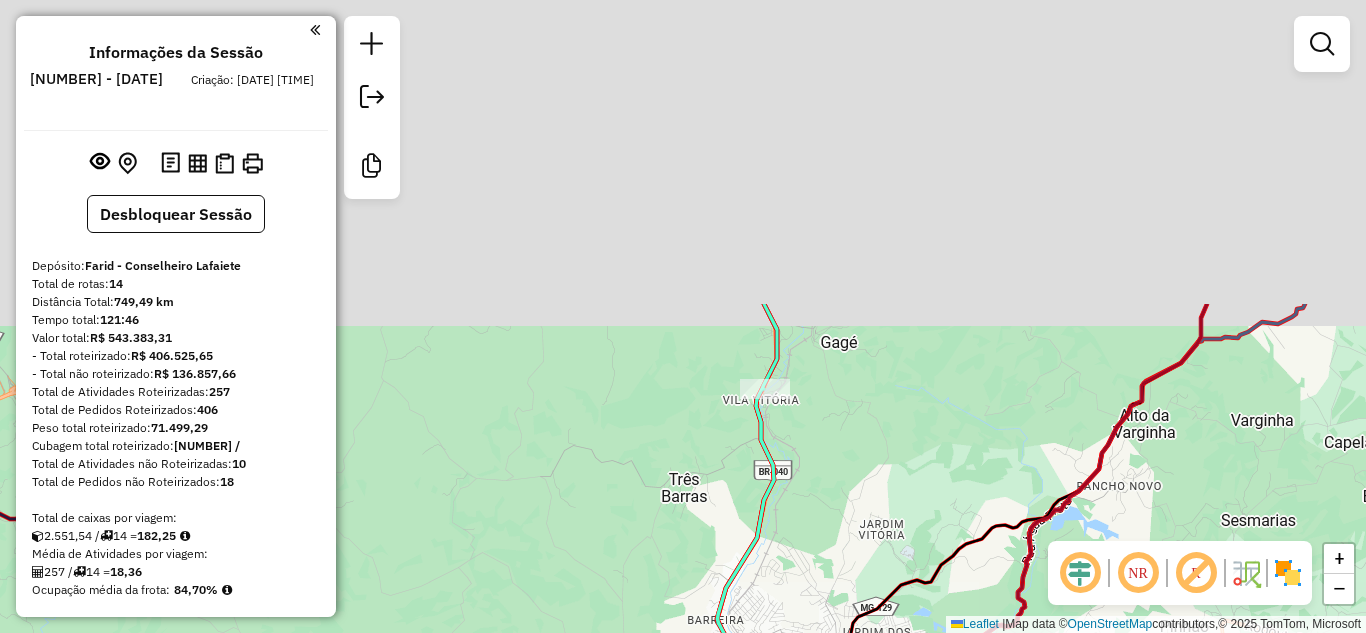 drag, startPoint x: 790, startPoint y: 160, endPoint x: 846, endPoint y: 290, distance: 141.54858 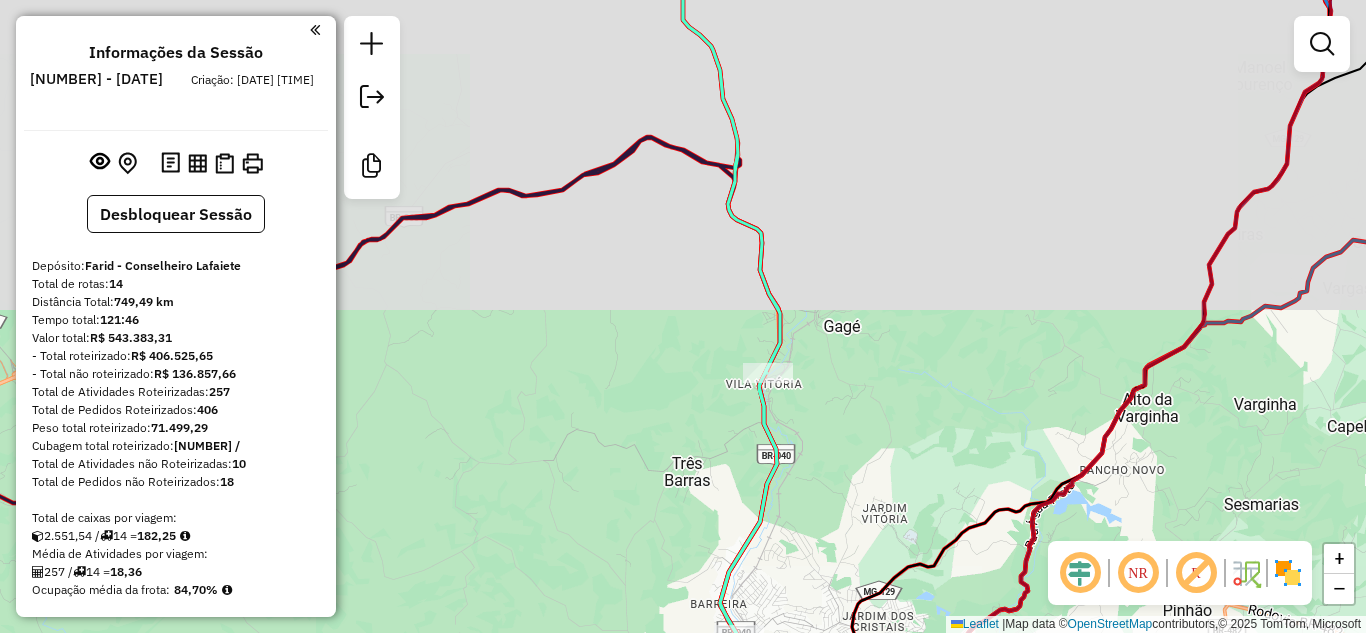 drag, startPoint x: 859, startPoint y: 360, endPoint x: 880, endPoint y: 433, distance: 75.96052 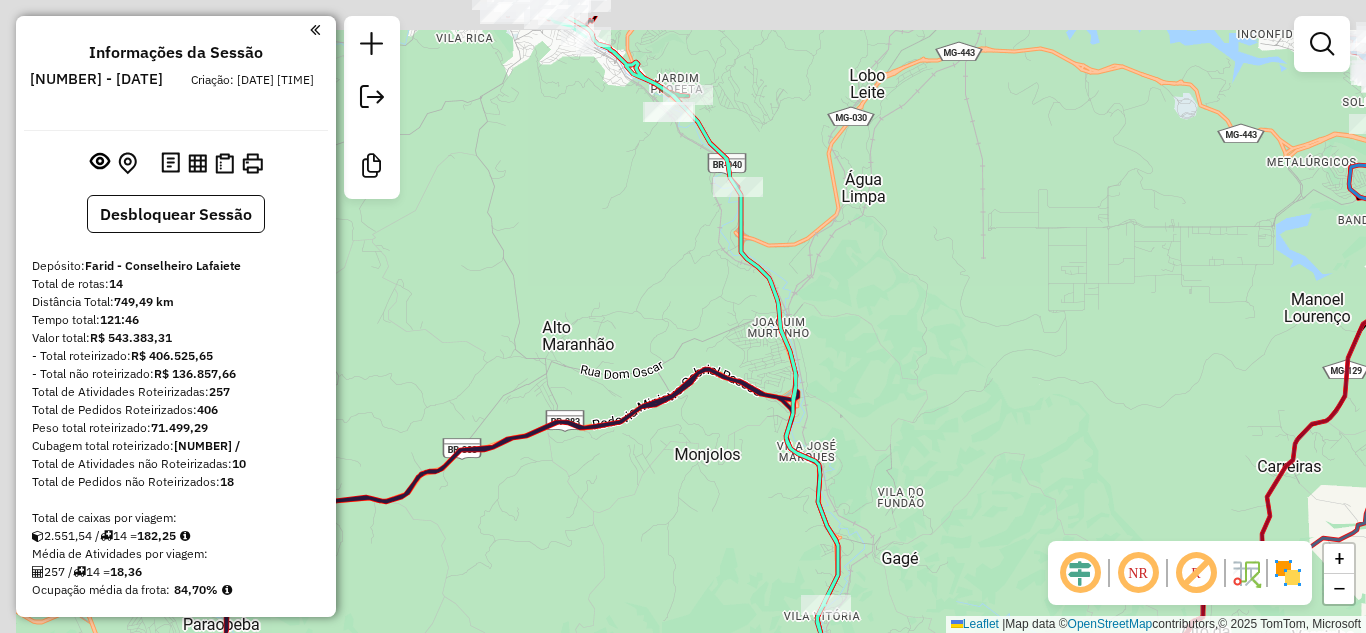 drag, startPoint x: 915, startPoint y: 376, endPoint x: 1006, endPoint y: 511, distance: 162.80664 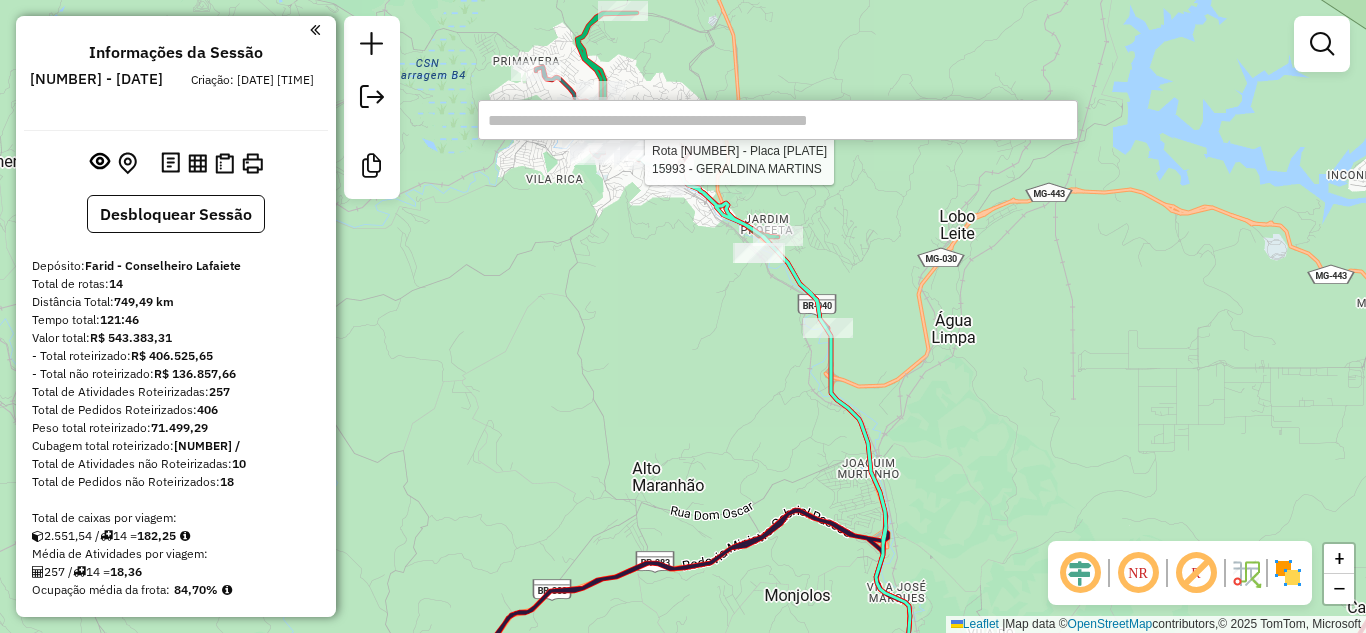type on "*****" 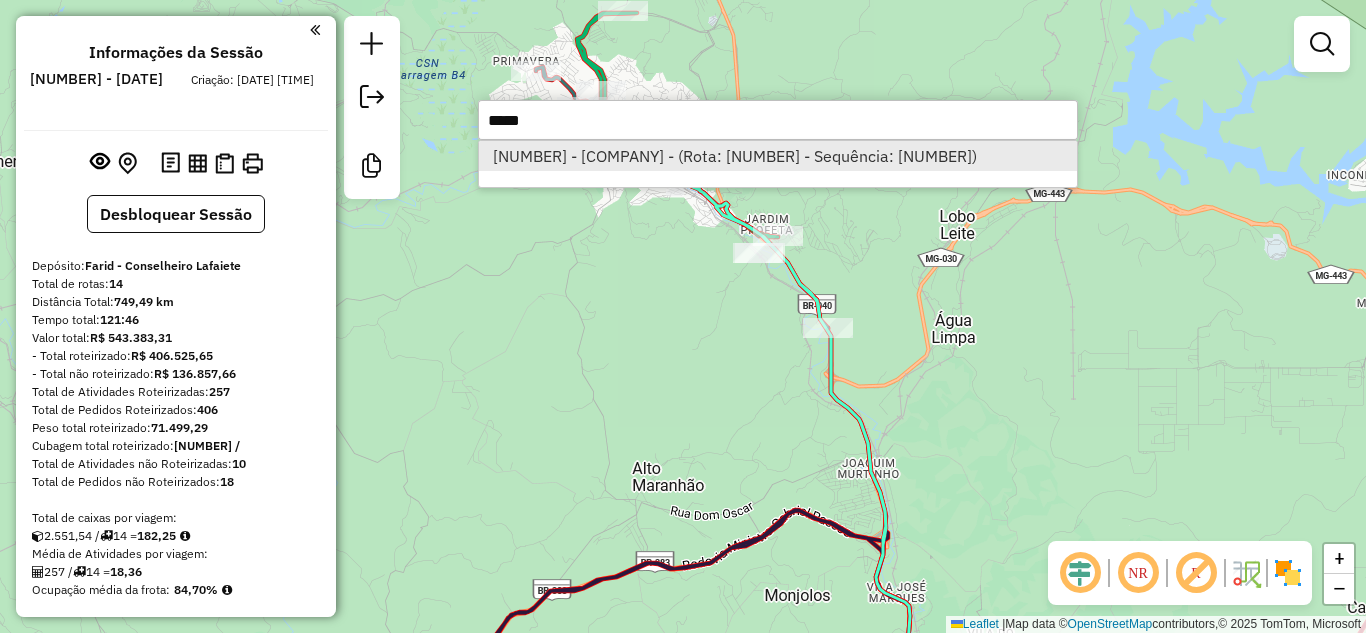 click on "[NUMBER] - [COMPANY] - (Rota: [NUMBER] - Sequência: [NUMBER])" at bounding box center (778, 156) 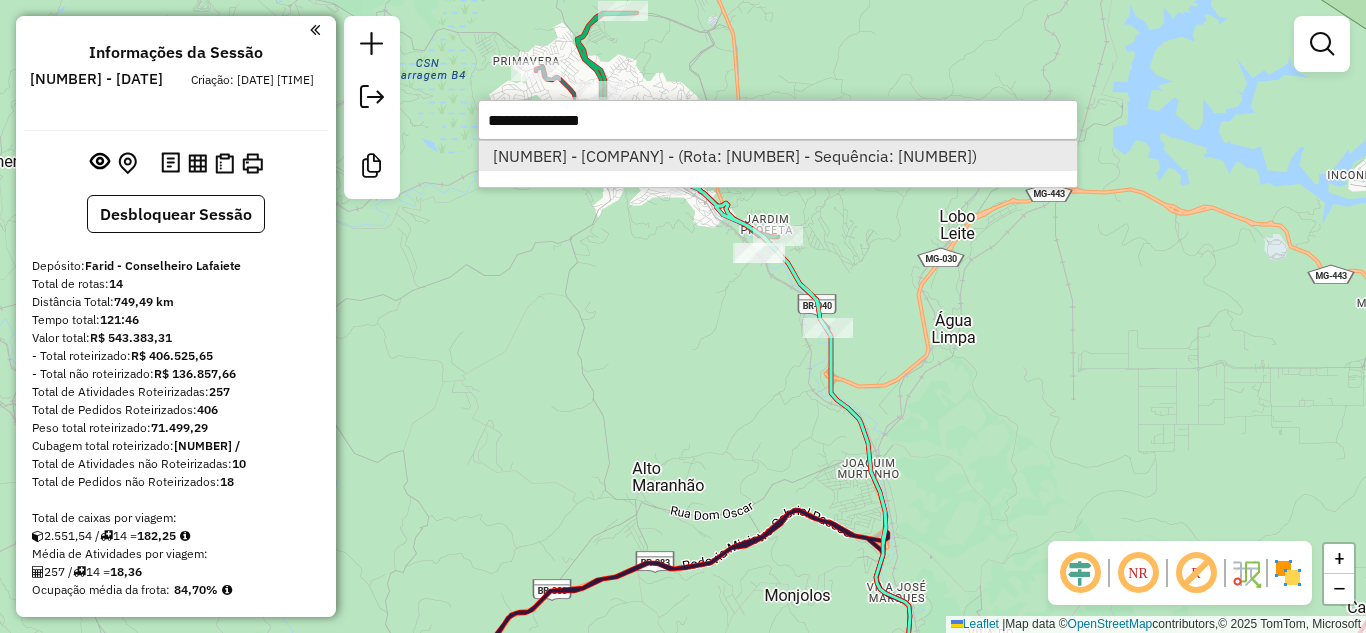 select on "**********" 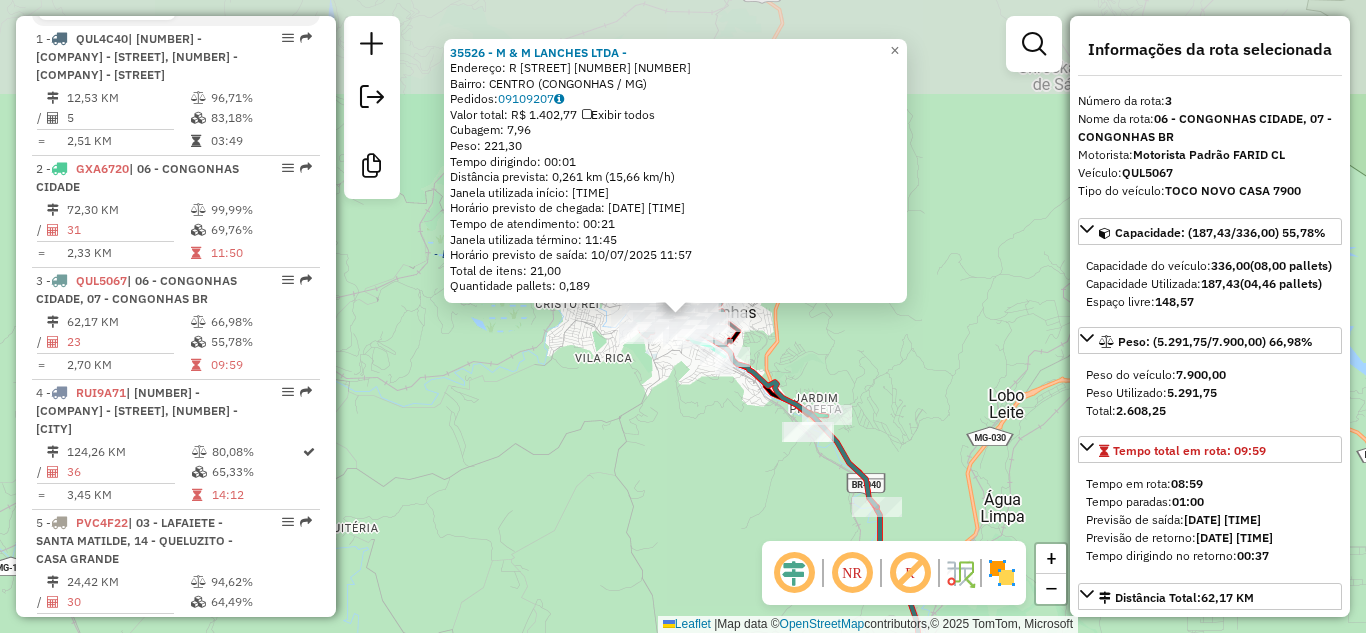 scroll, scrollTop: 1006, scrollLeft: 0, axis: vertical 